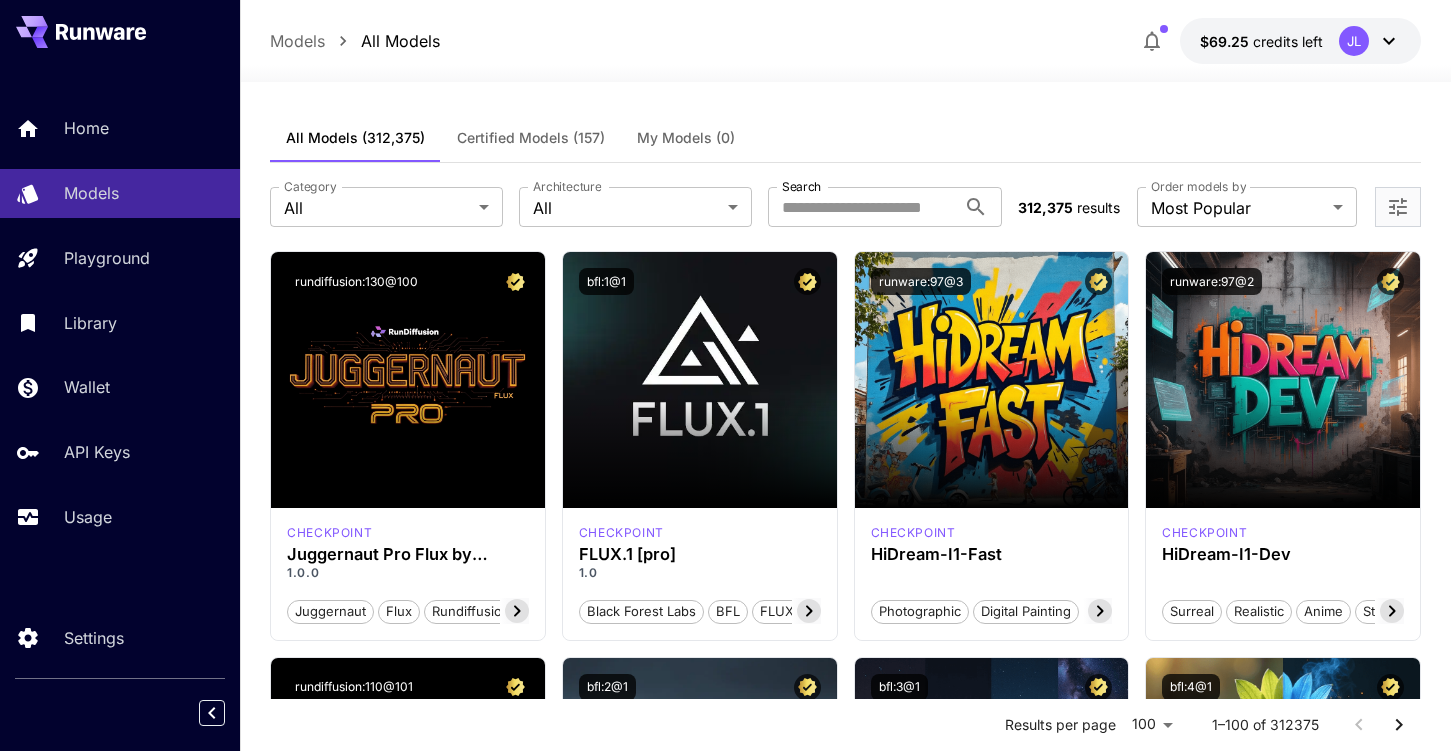 scroll, scrollTop: 0, scrollLeft: 0, axis: both 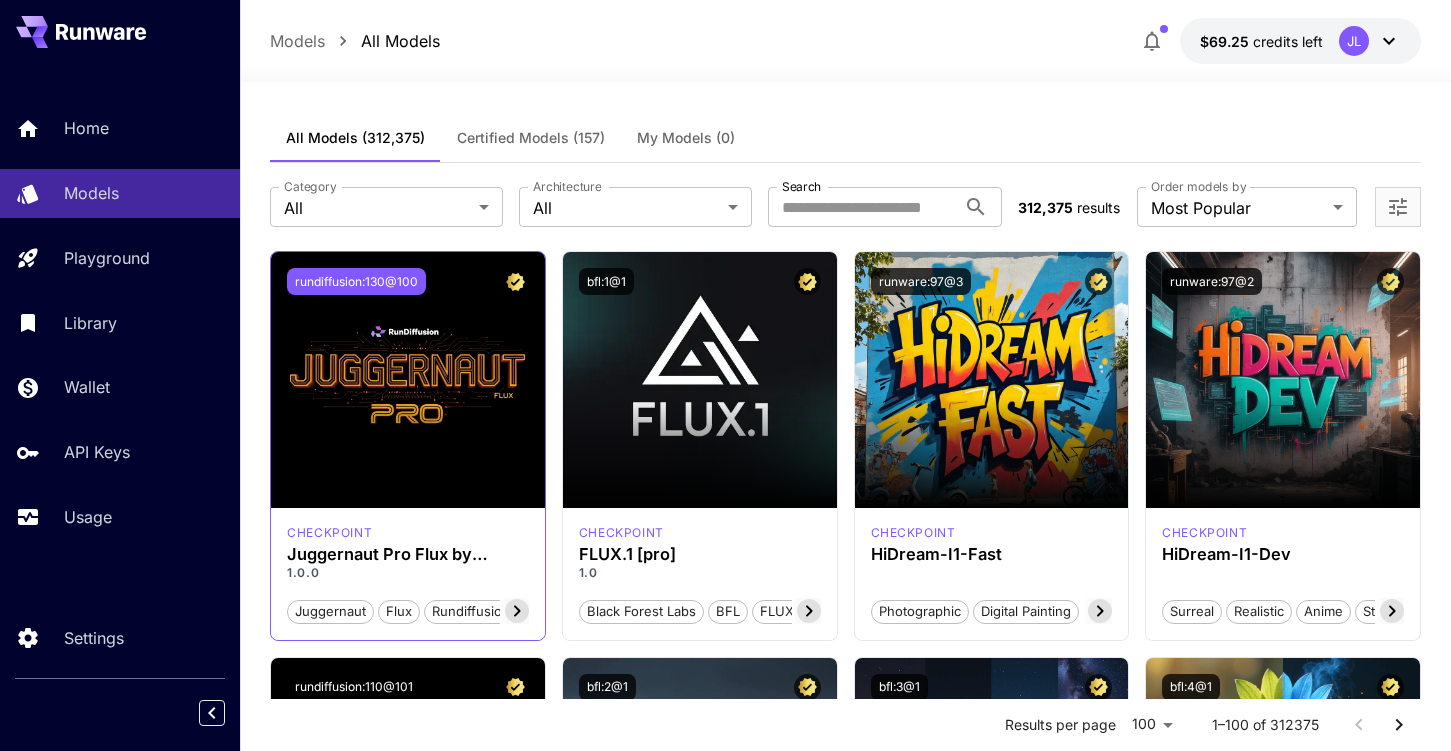 click on "rundiffusion:130@100" at bounding box center (356, 281) 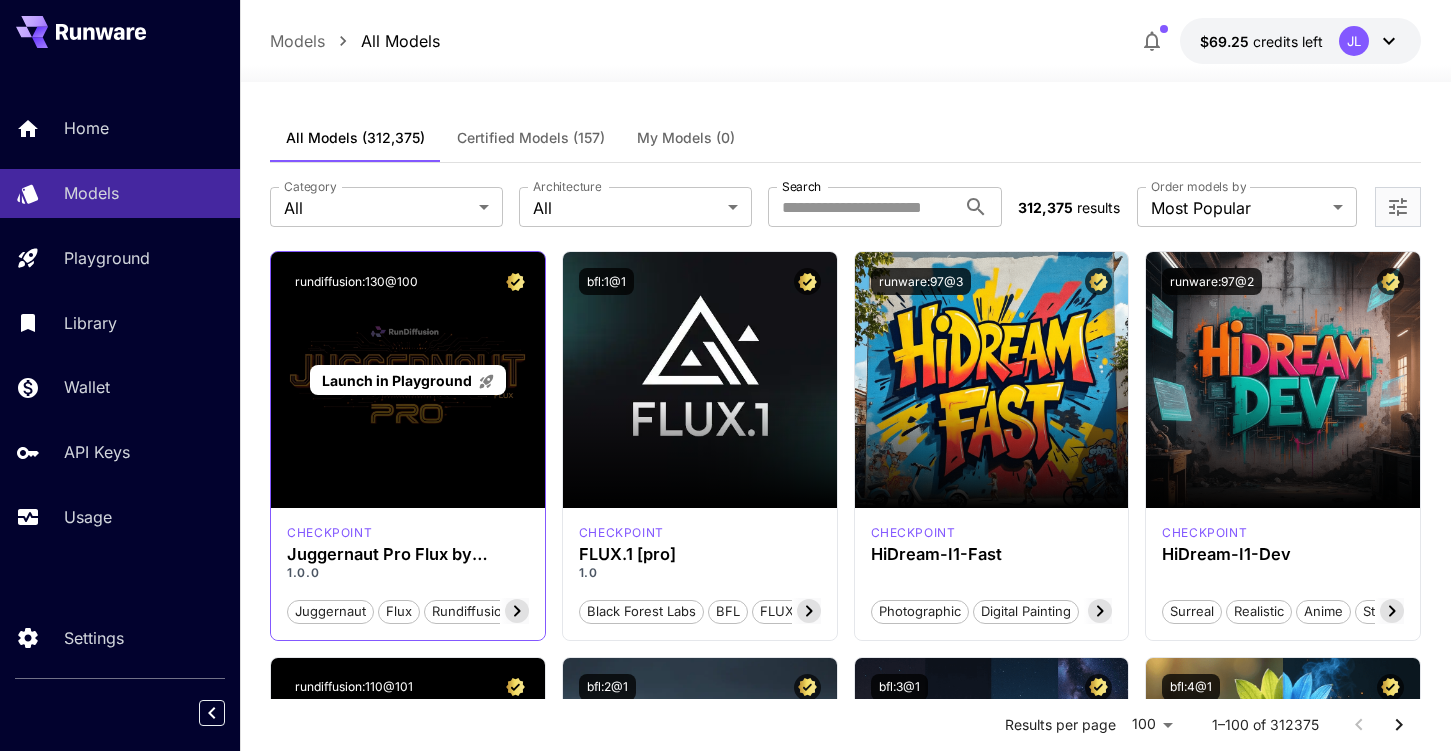 type 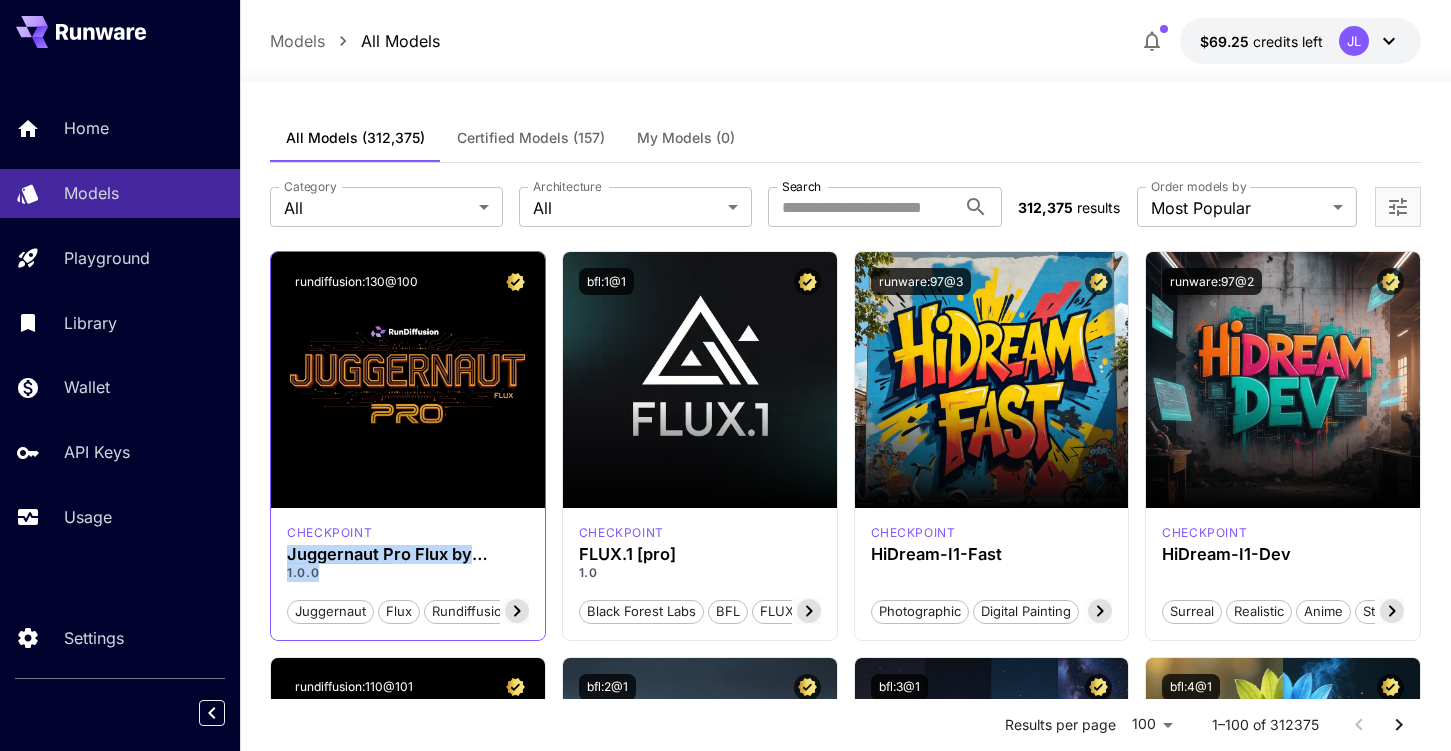 drag, startPoint x: 336, startPoint y: 577, endPoint x: 282, endPoint y: 554, distance: 58.694122 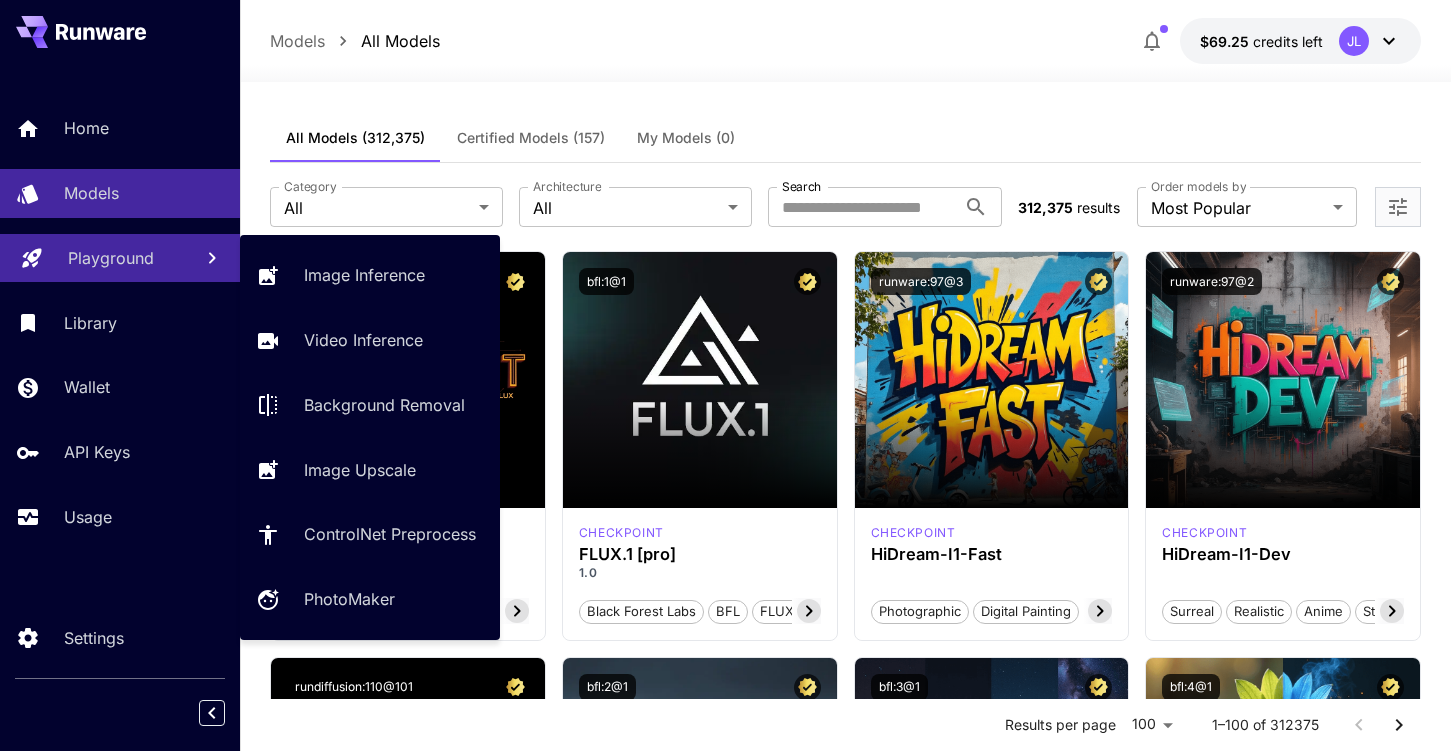 click on "Playground" at bounding box center (111, 258) 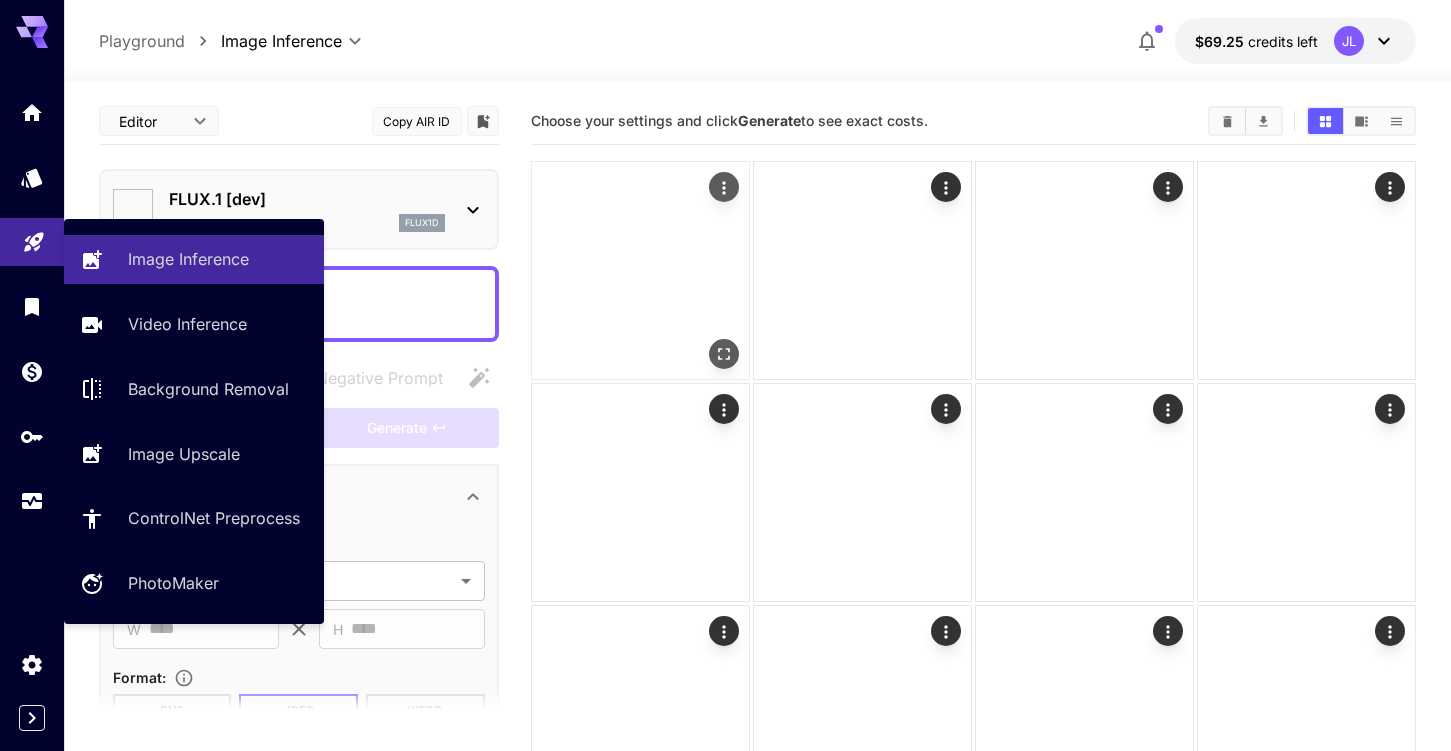 type on "**********" 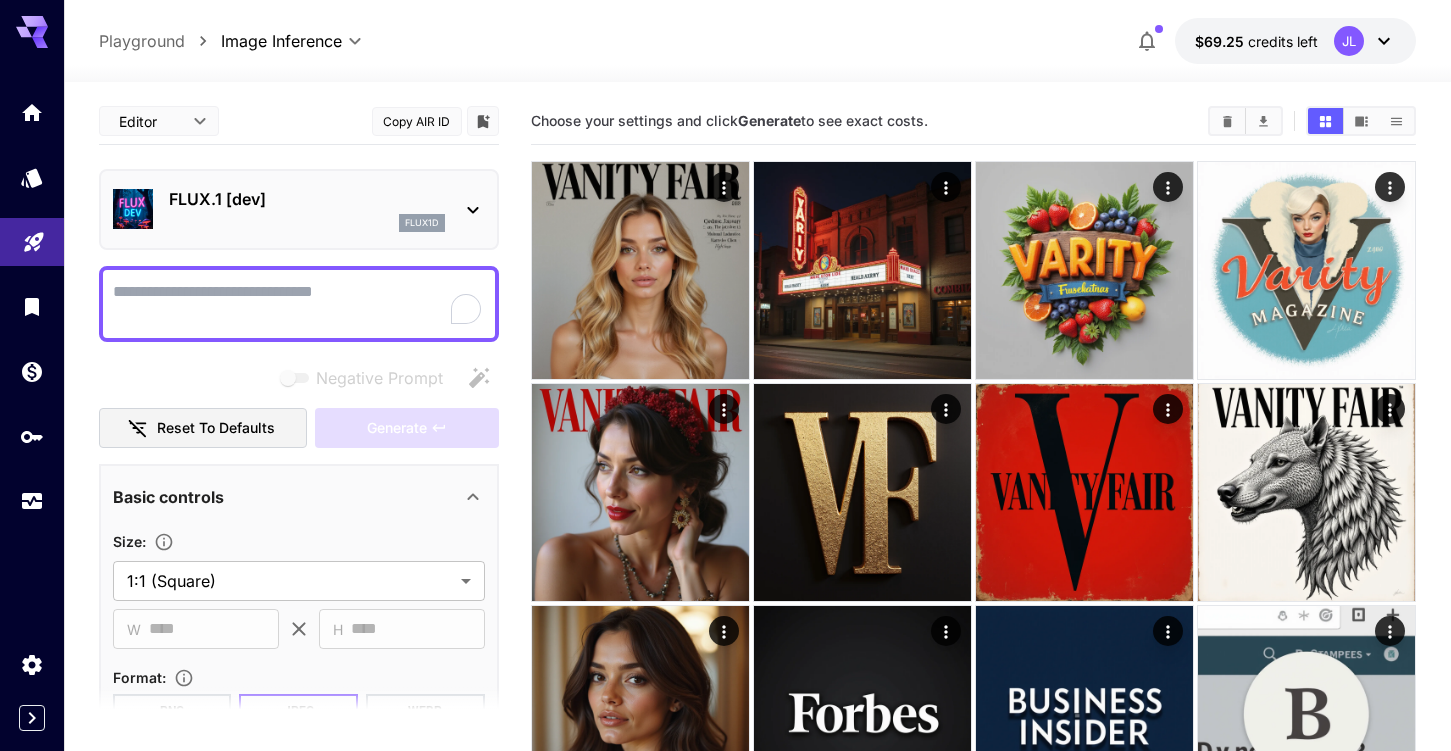 click on "flux1d" at bounding box center [307, 223] 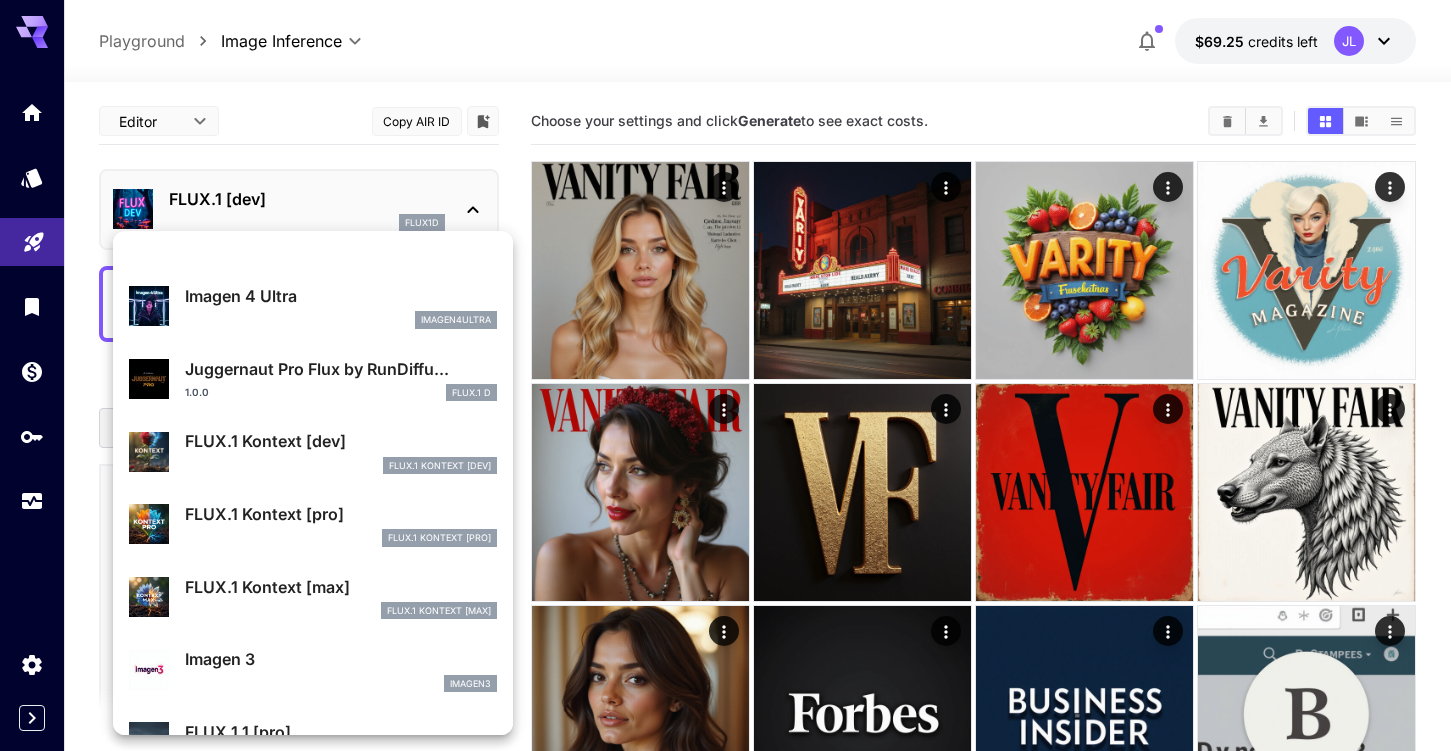 scroll, scrollTop: 604, scrollLeft: 0, axis: vertical 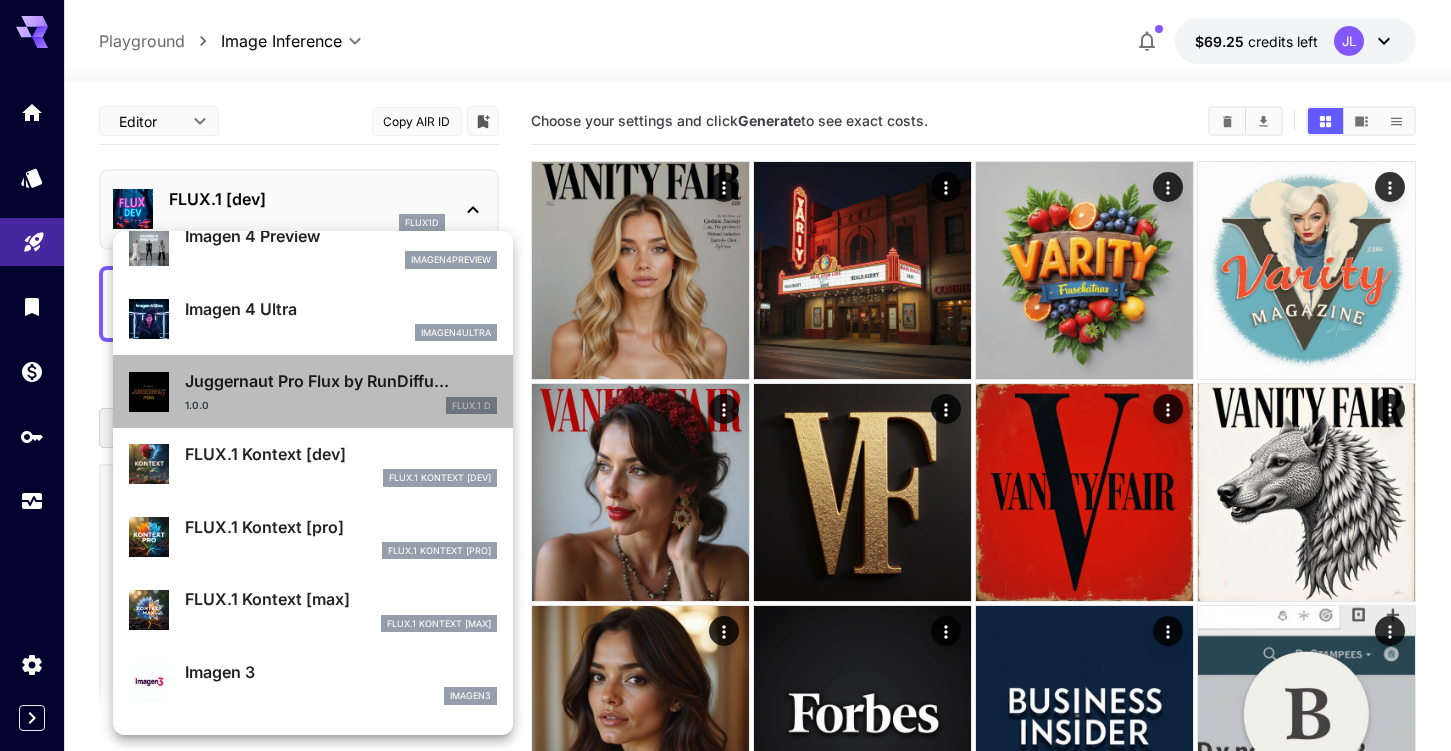 click on "1.0.0 FLUX.1 D" at bounding box center (341, 406) 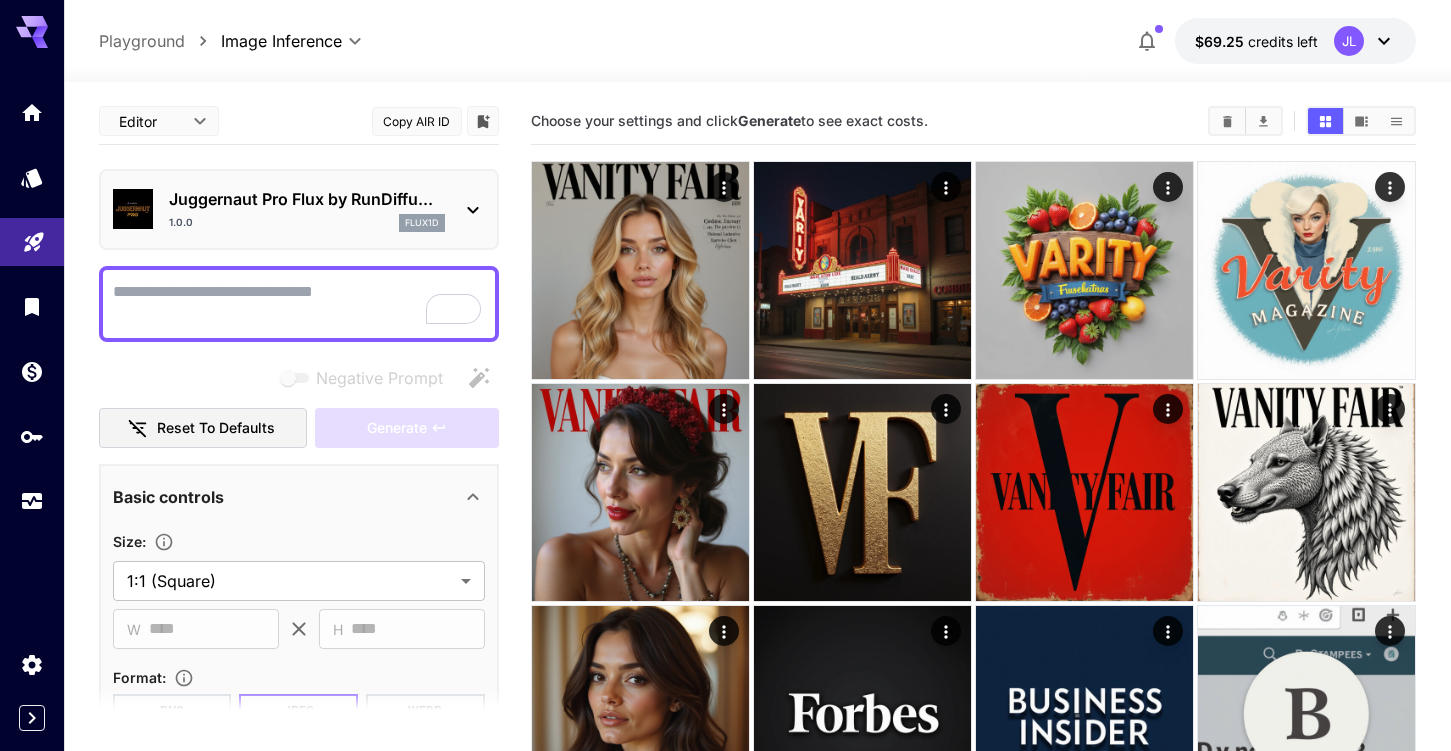 scroll, scrollTop: 50, scrollLeft: 0, axis: vertical 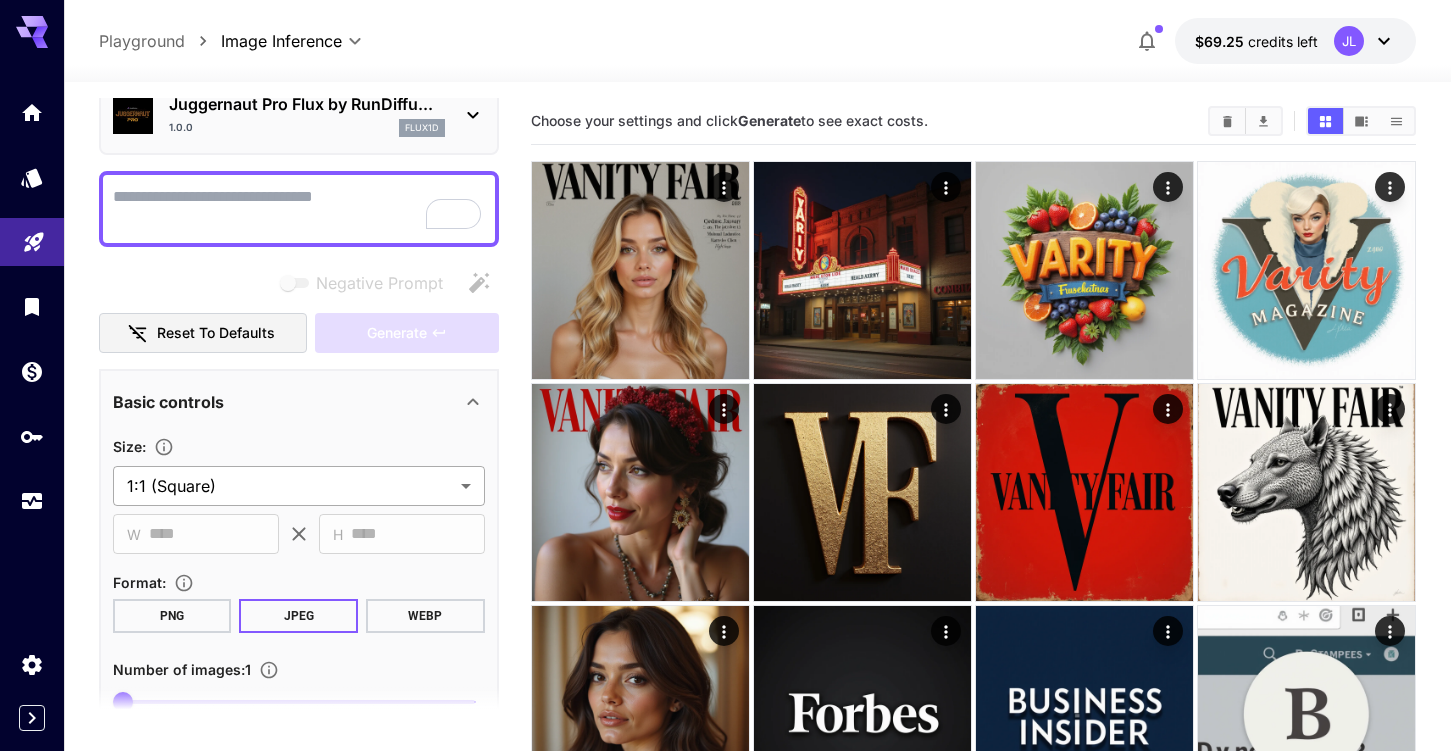 click on "**********" at bounding box center (725, 1109) 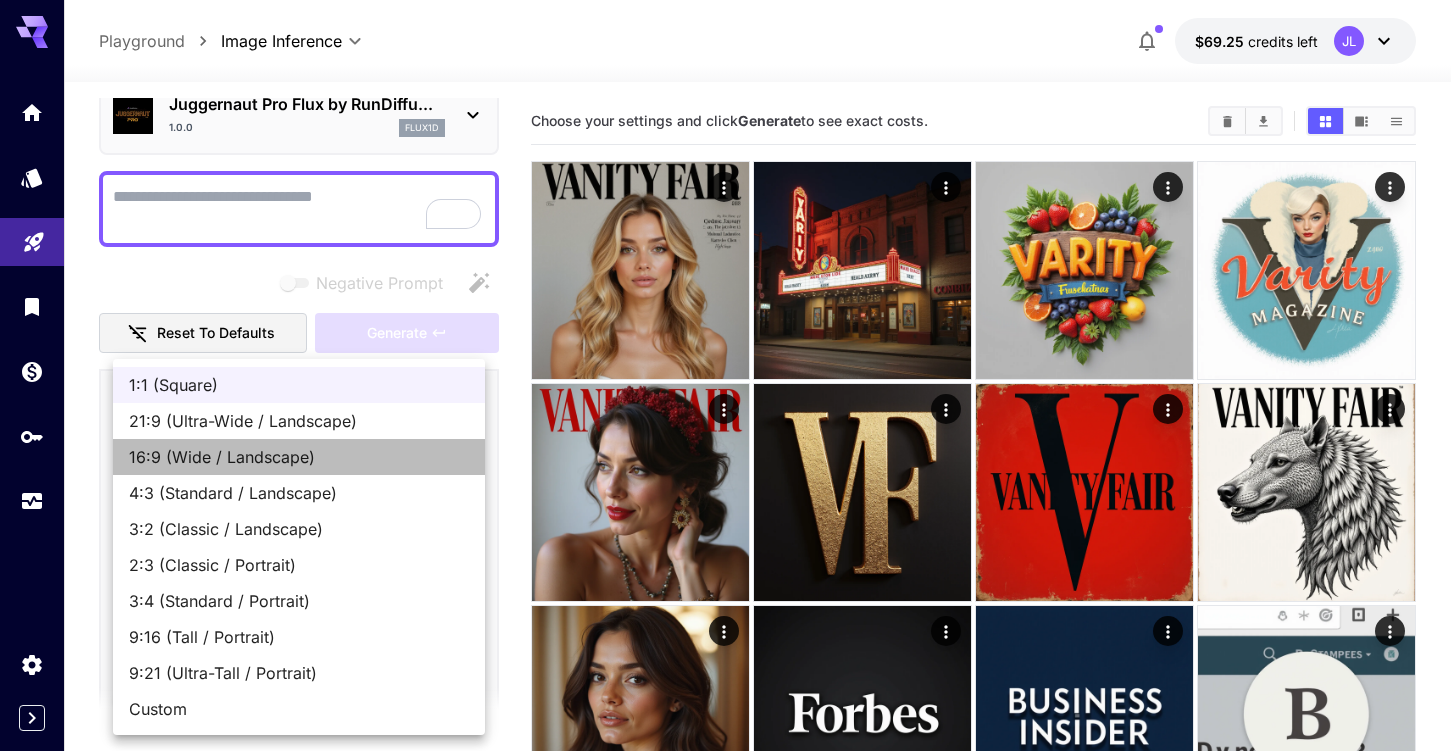 click on "16:9 (Wide / Landscape)" at bounding box center (299, 457) 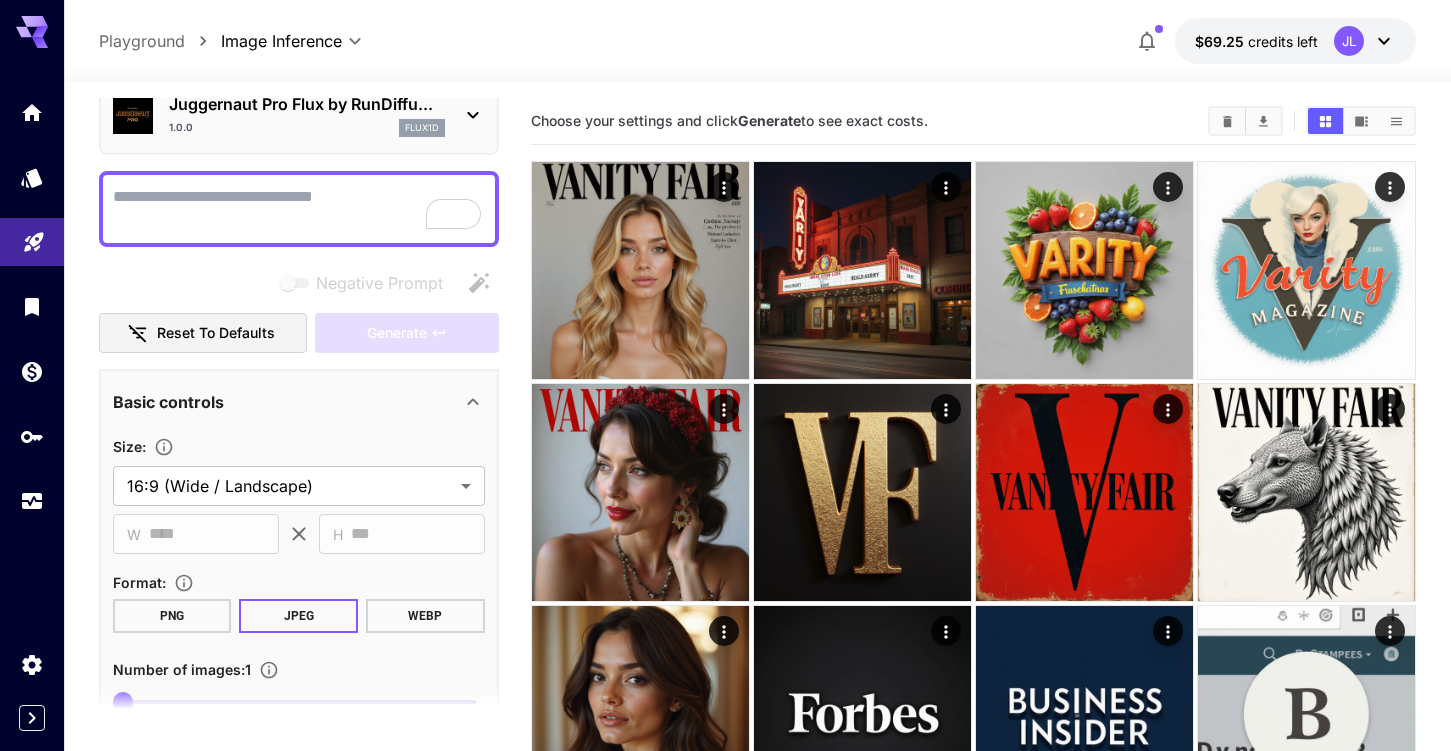 click on "WEBP" at bounding box center [425, 616] 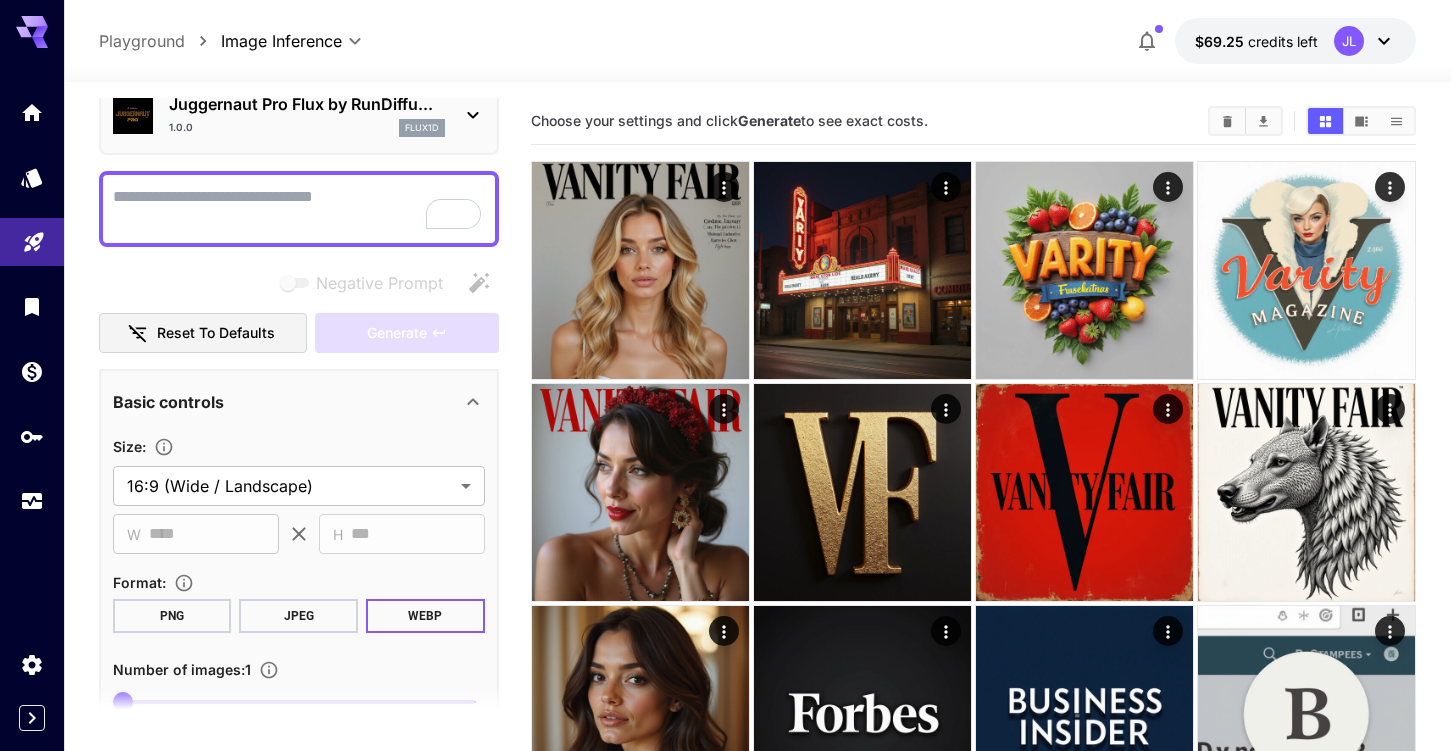 scroll, scrollTop: 214, scrollLeft: 0, axis: vertical 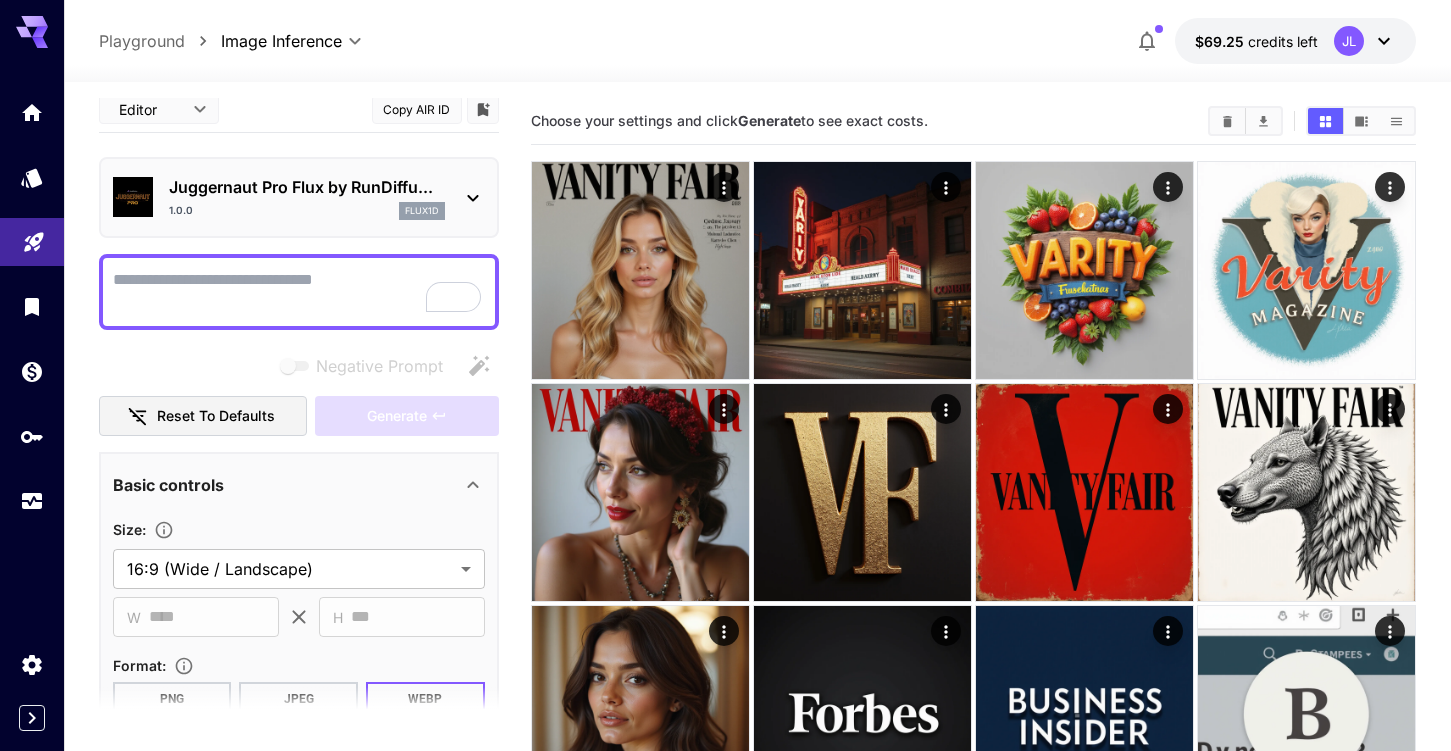 click on "Negative Prompt" at bounding box center (299, 292) 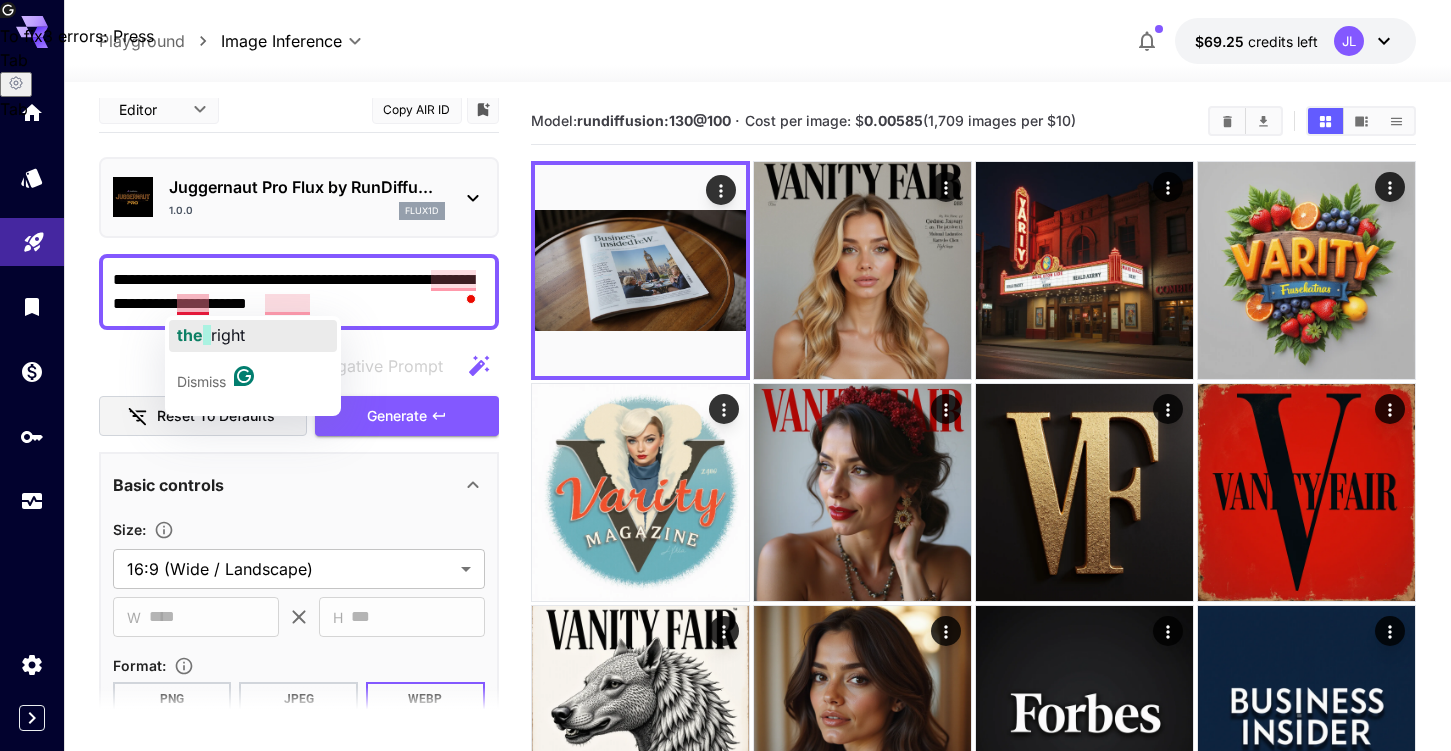click on "the" 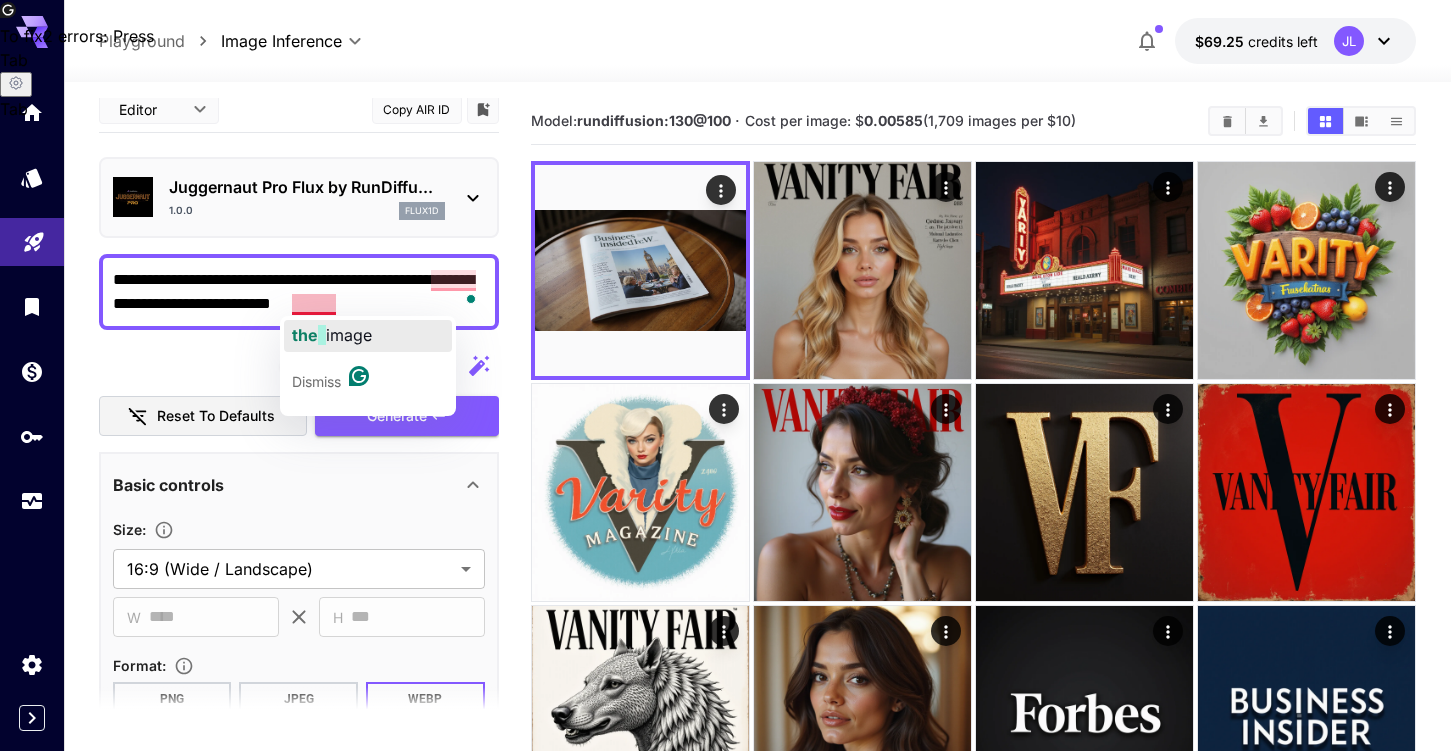 click 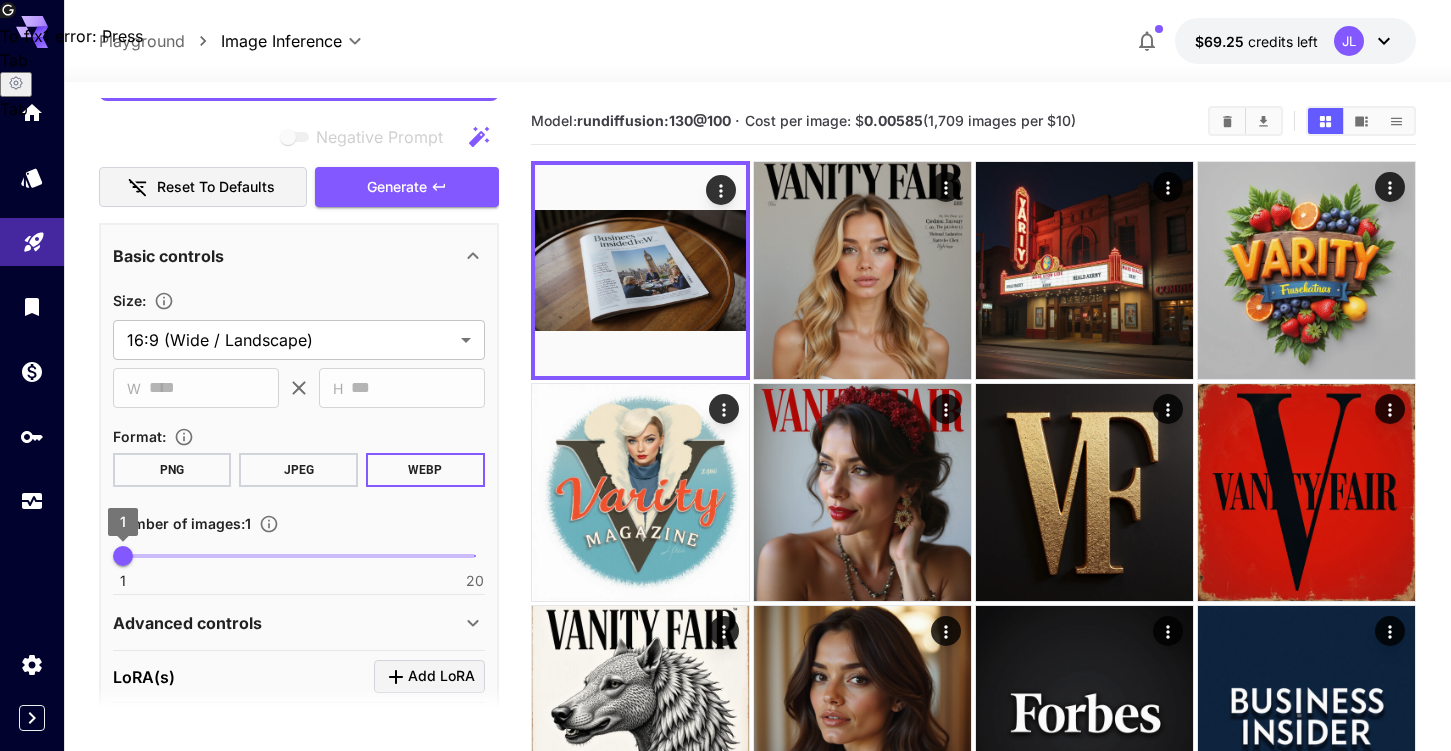 type on "**********" 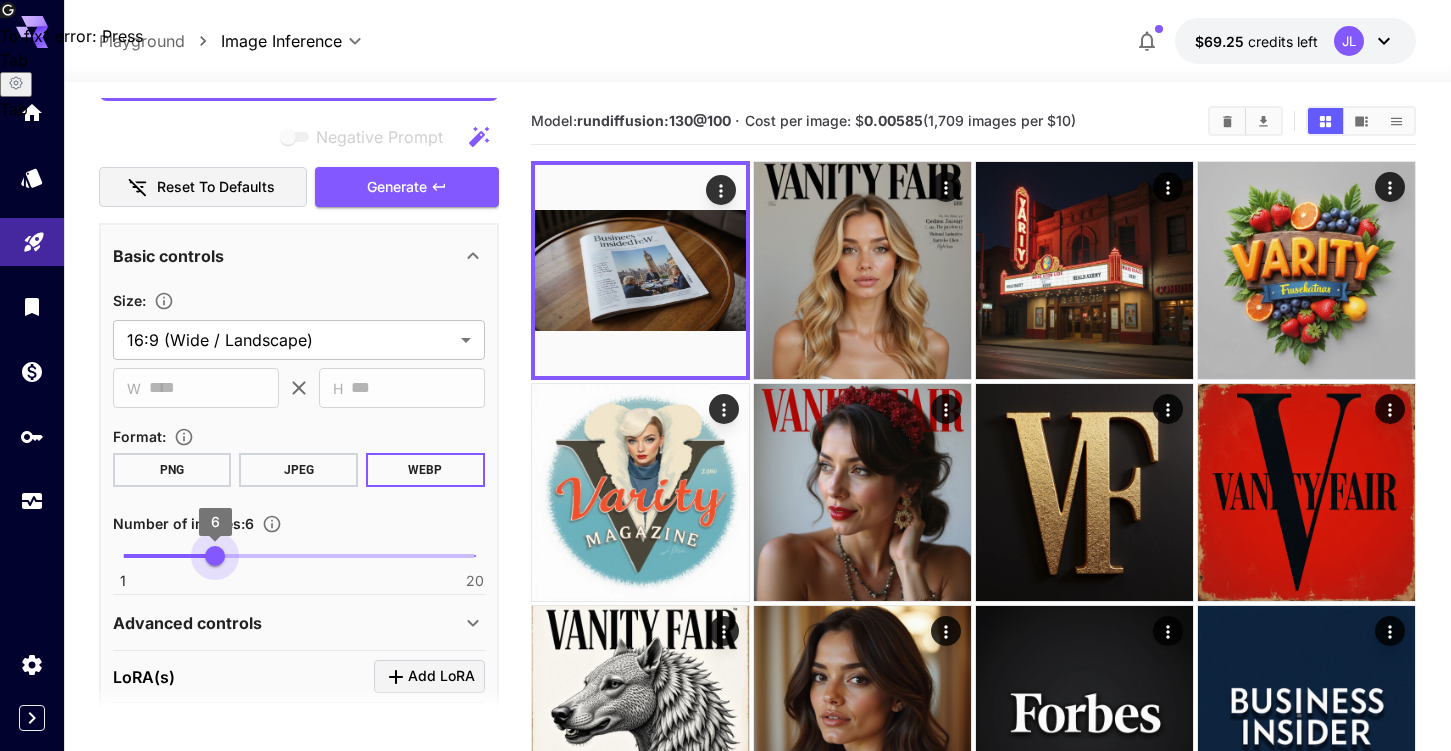 type on "*" 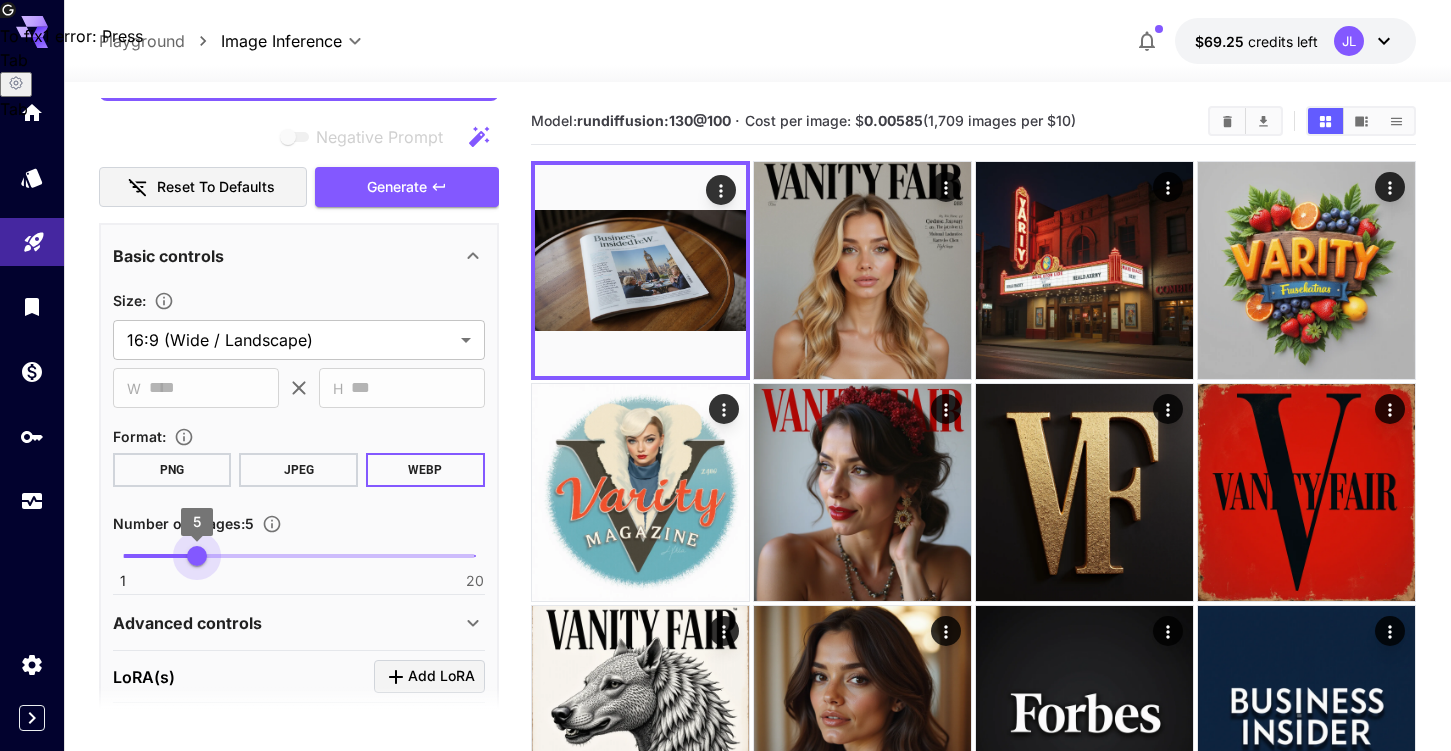 drag, startPoint x: 124, startPoint y: 565, endPoint x: 200, endPoint y: 559, distance: 76.23647 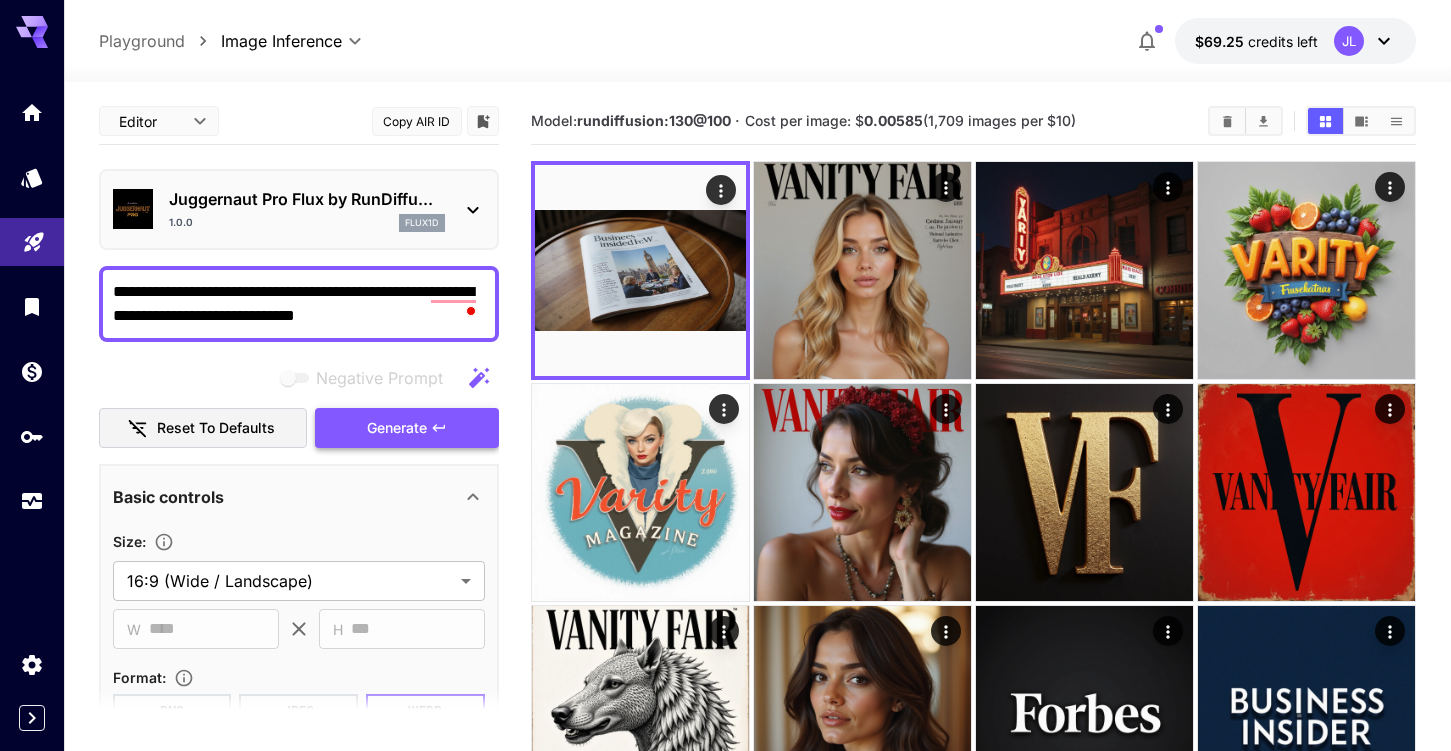 click on "Generate" at bounding box center (397, 428) 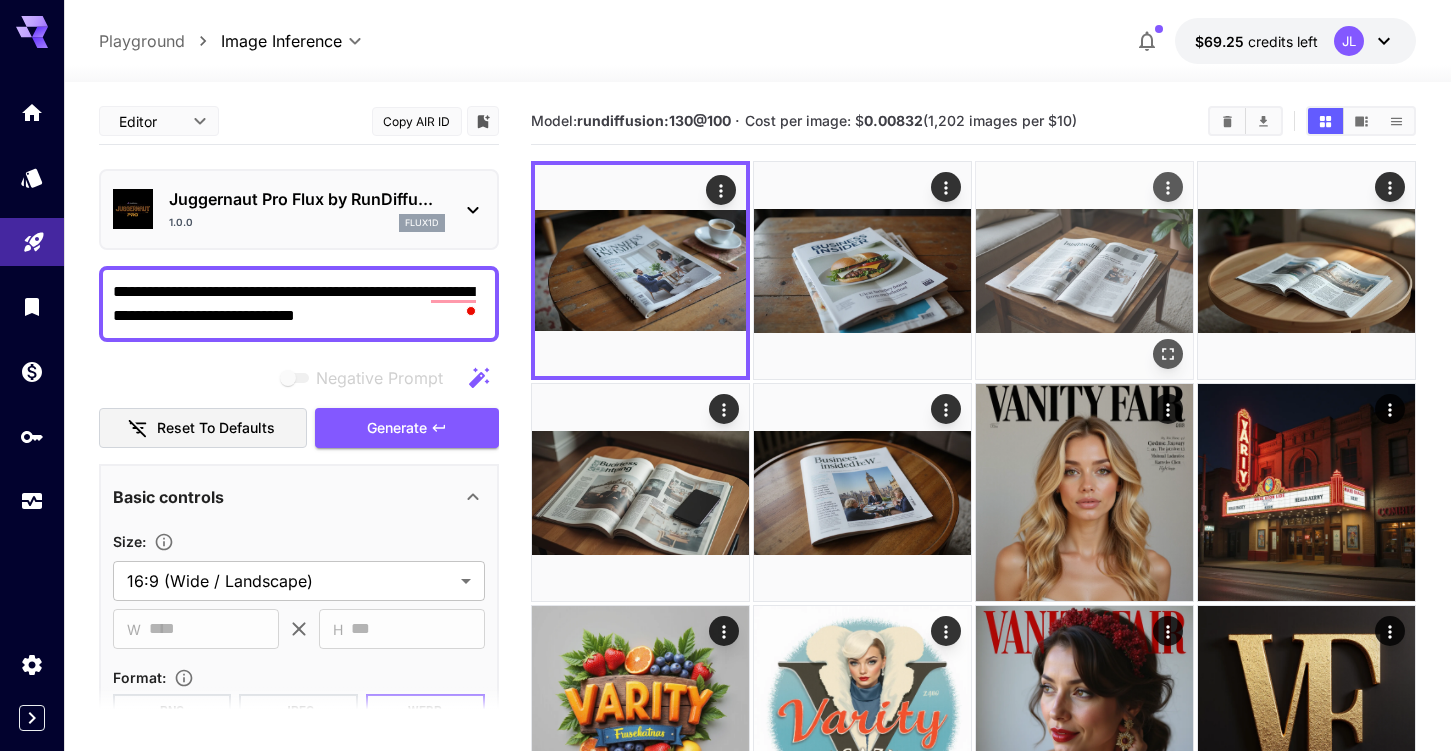 click at bounding box center [1084, 270] 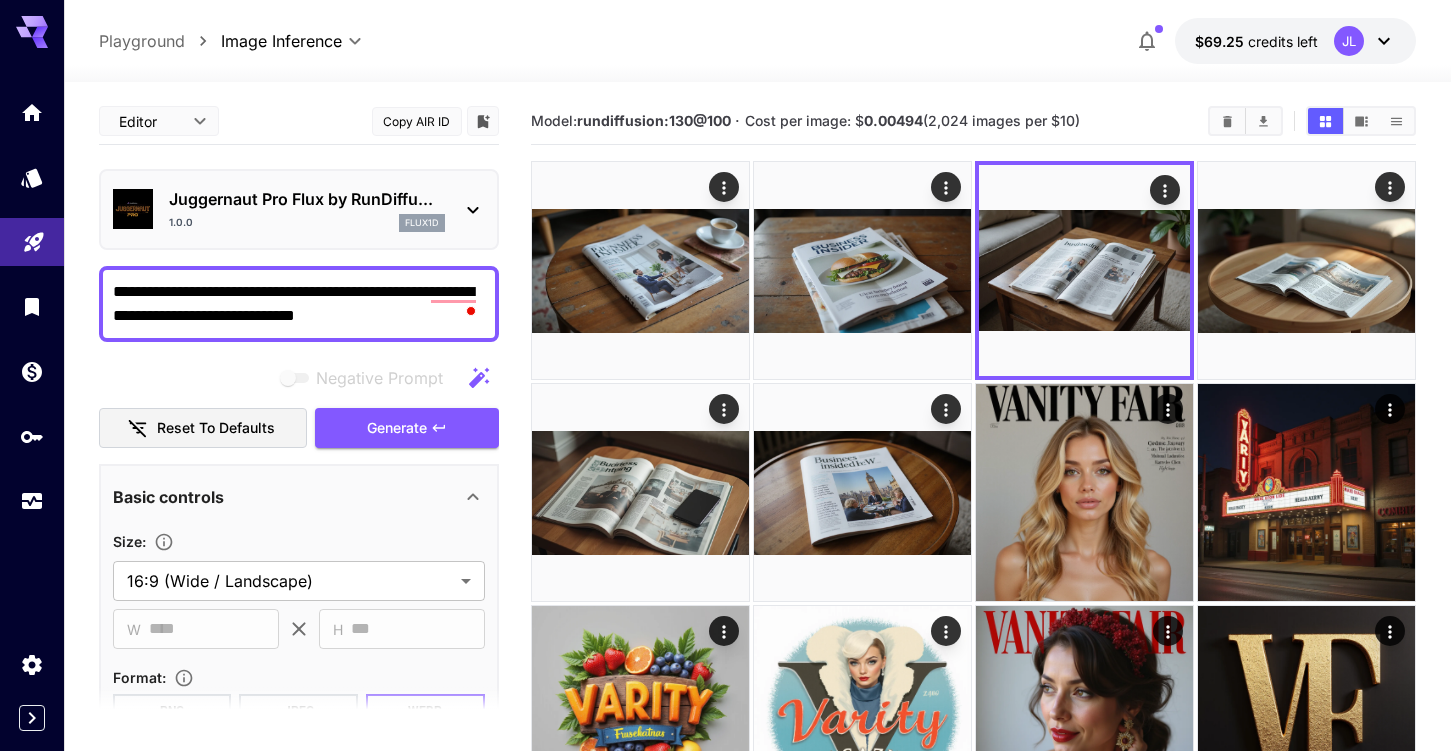 click on "**********" at bounding box center (299, 304) 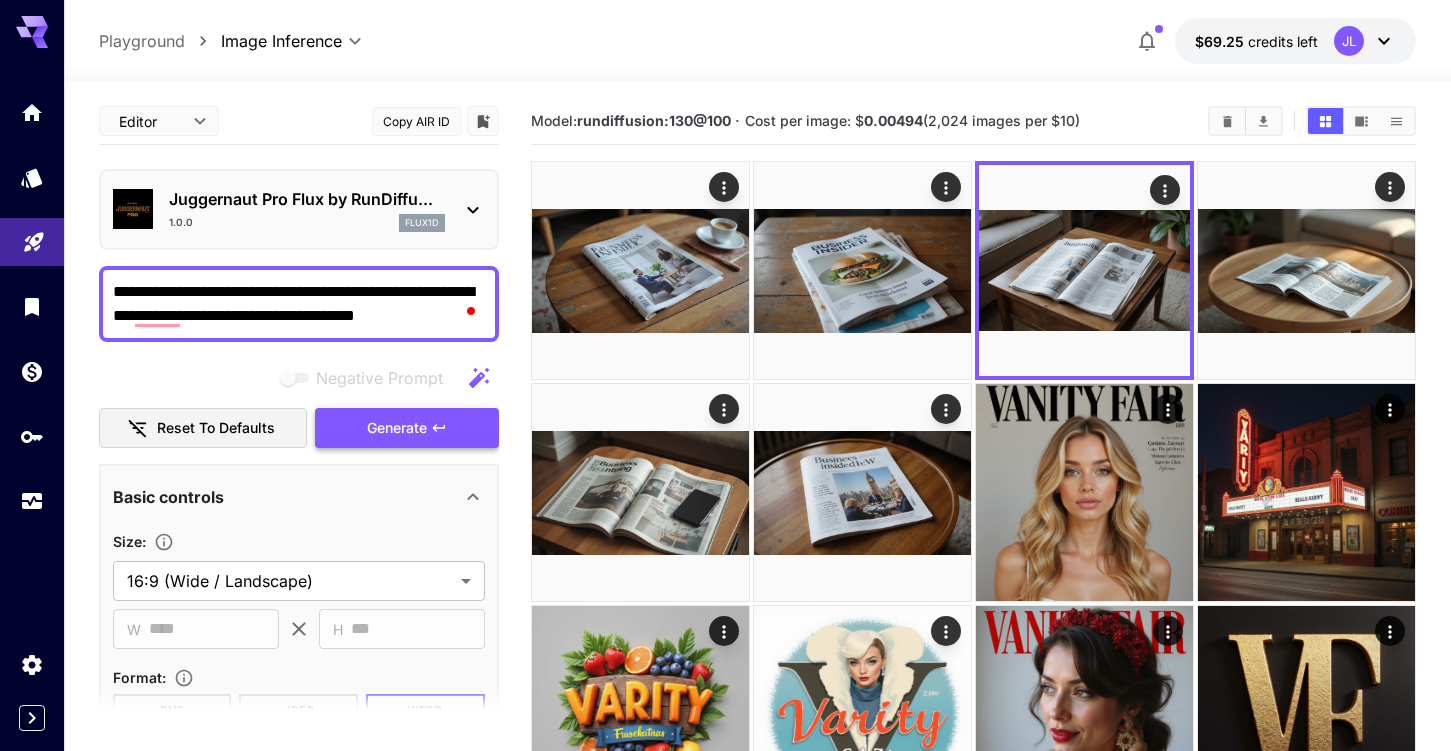click on "Generate" at bounding box center (397, 428) 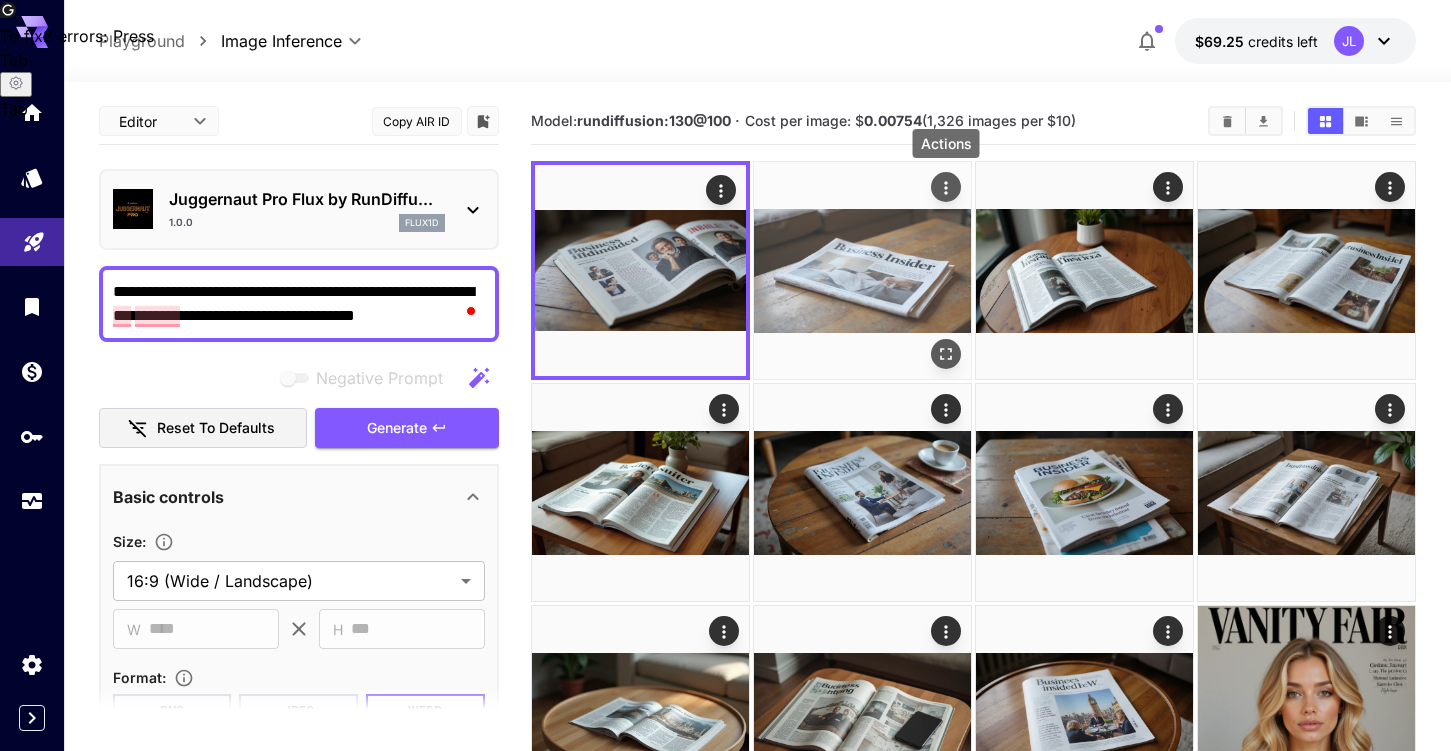 click 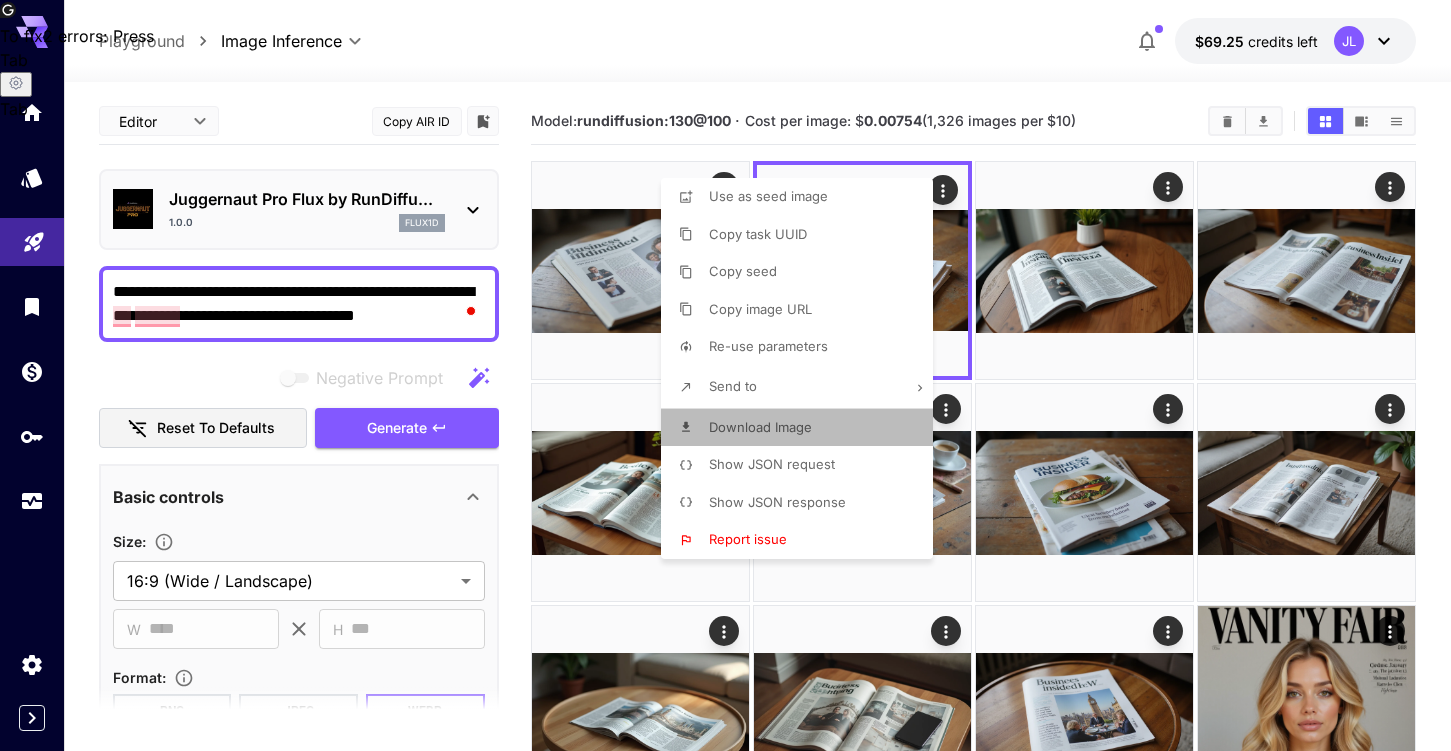 click on "Download Image" at bounding box center (760, 427) 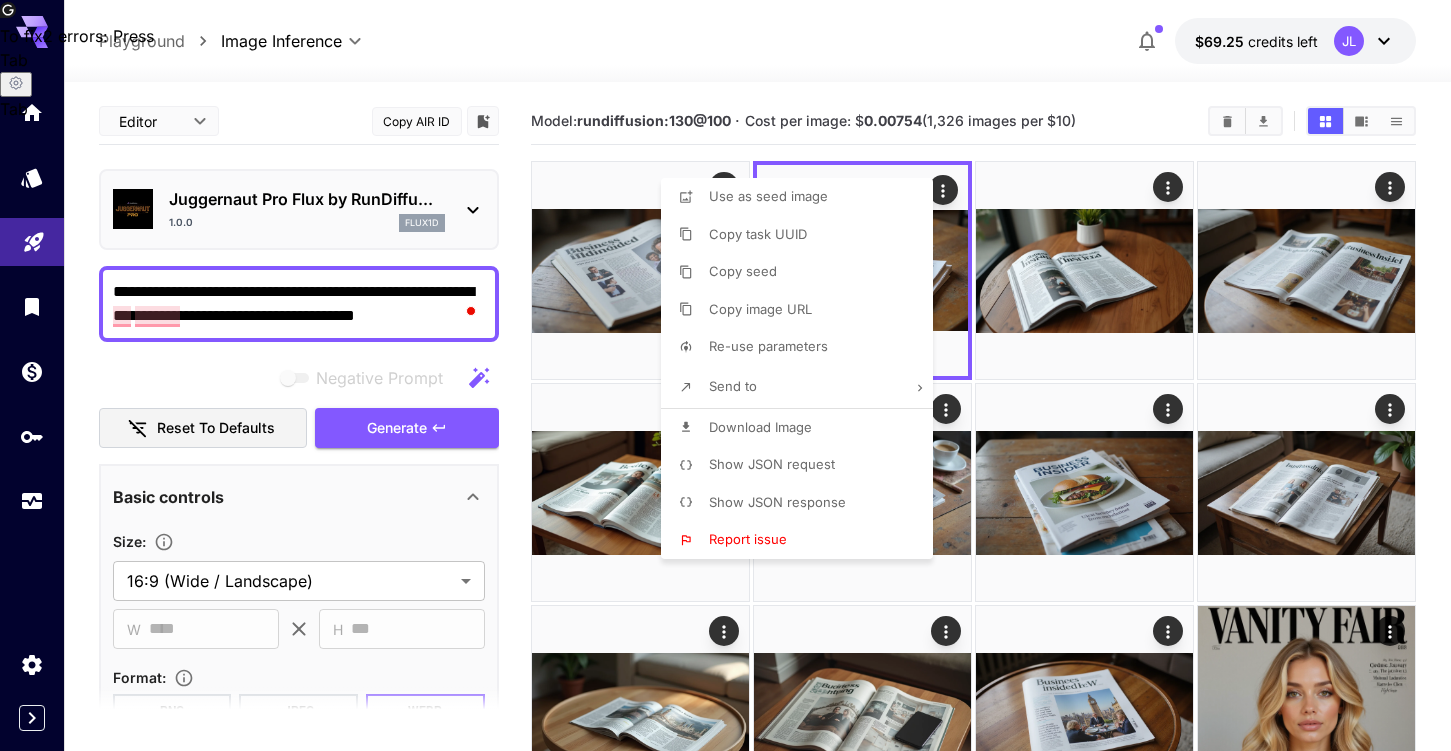 click at bounding box center (725, 375) 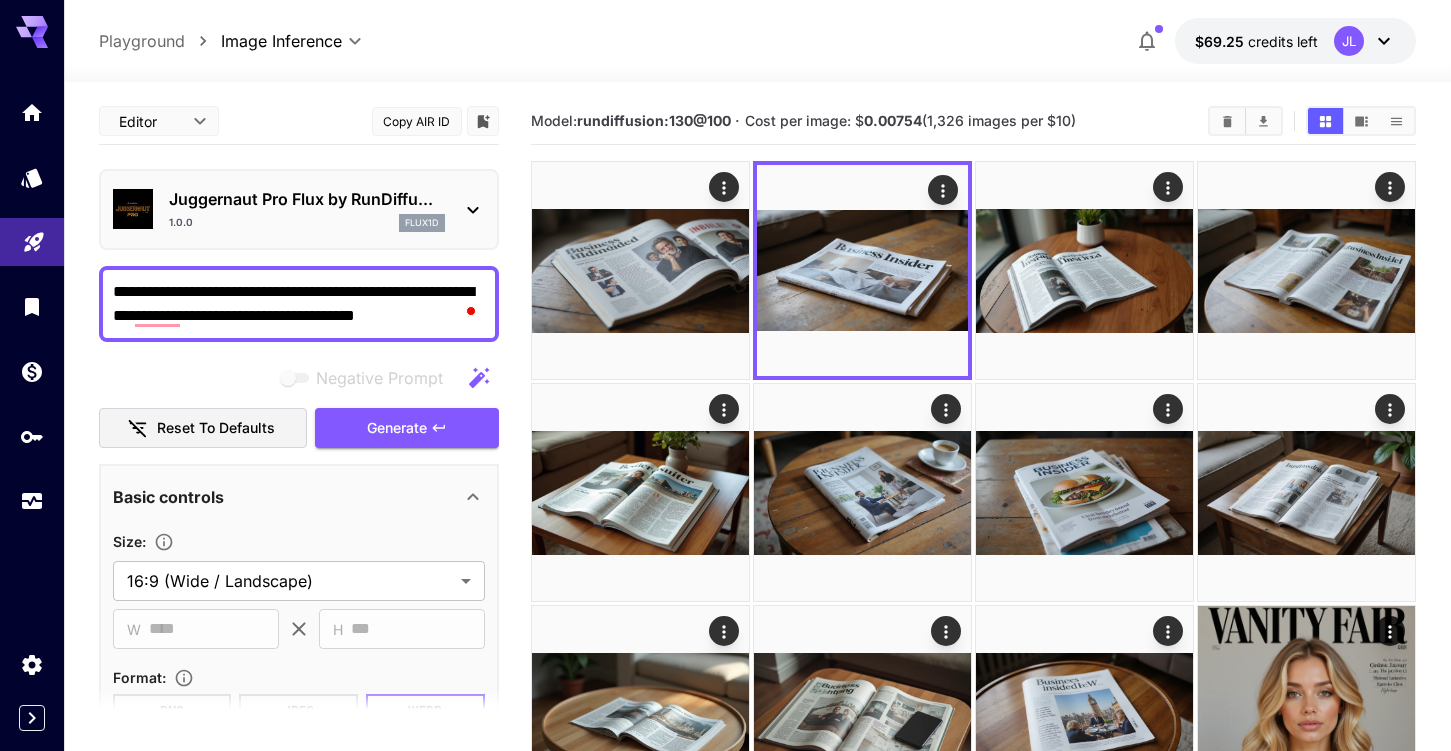 drag, startPoint x: 214, startPoint y: 288, endPoint x: 496, endPoint y: 335, distance: 285.88983 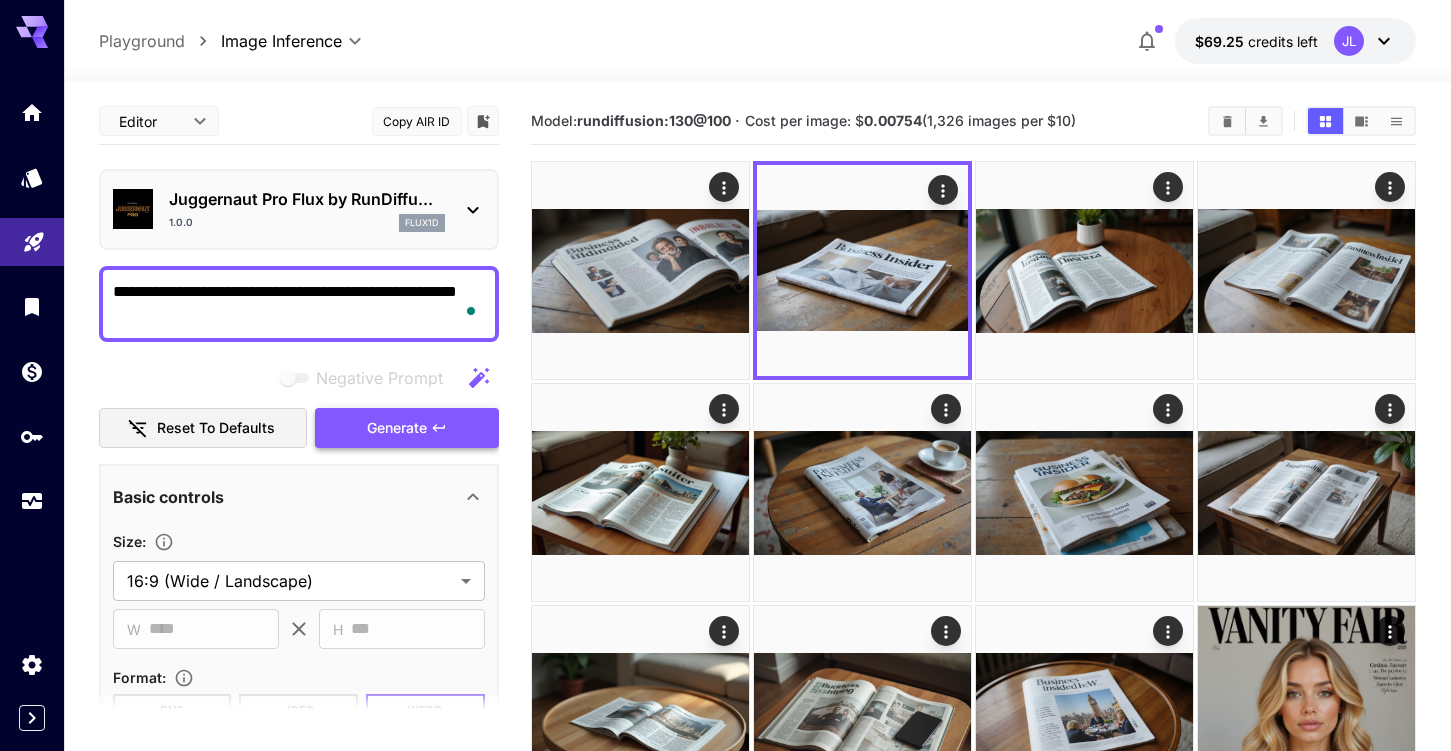 click on "Generate" at bounding box center (397, 428) 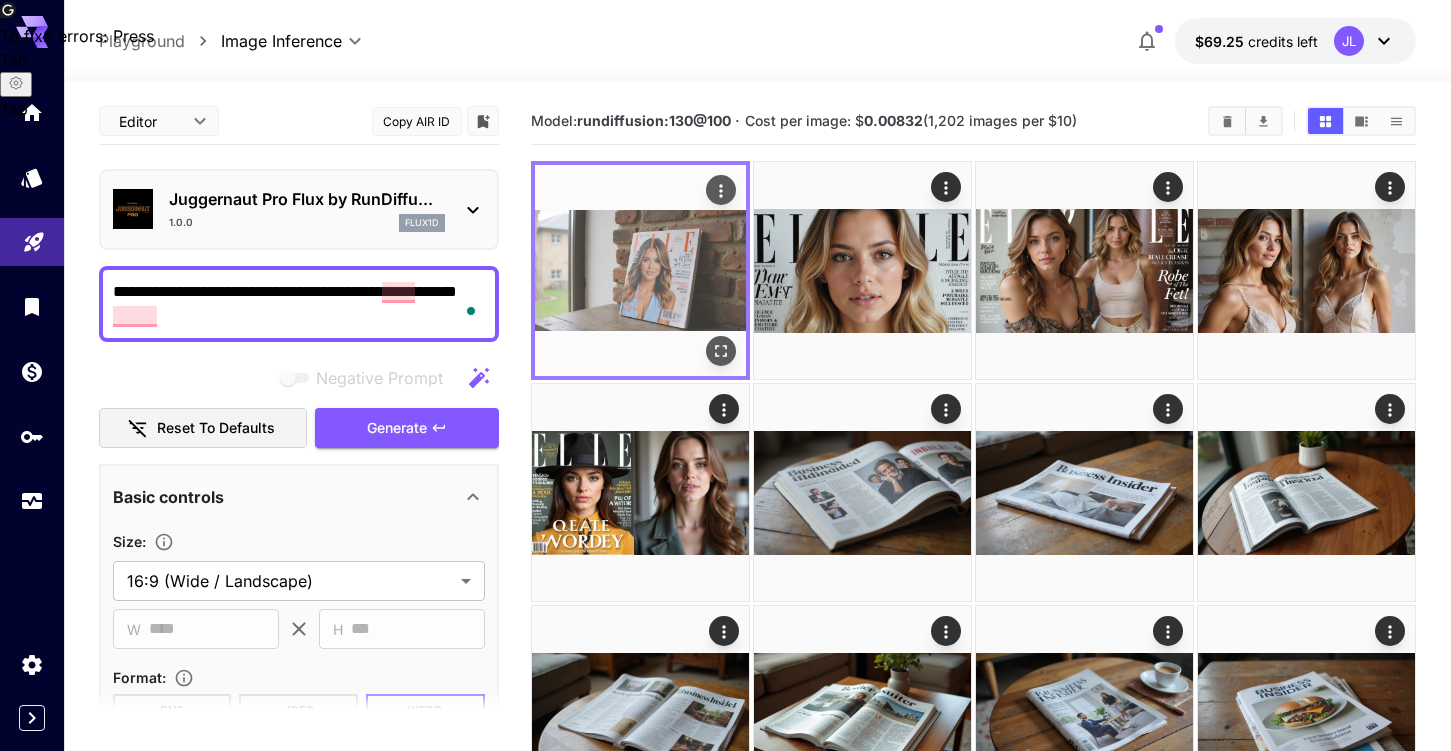 click at bounding box center (640, 270) 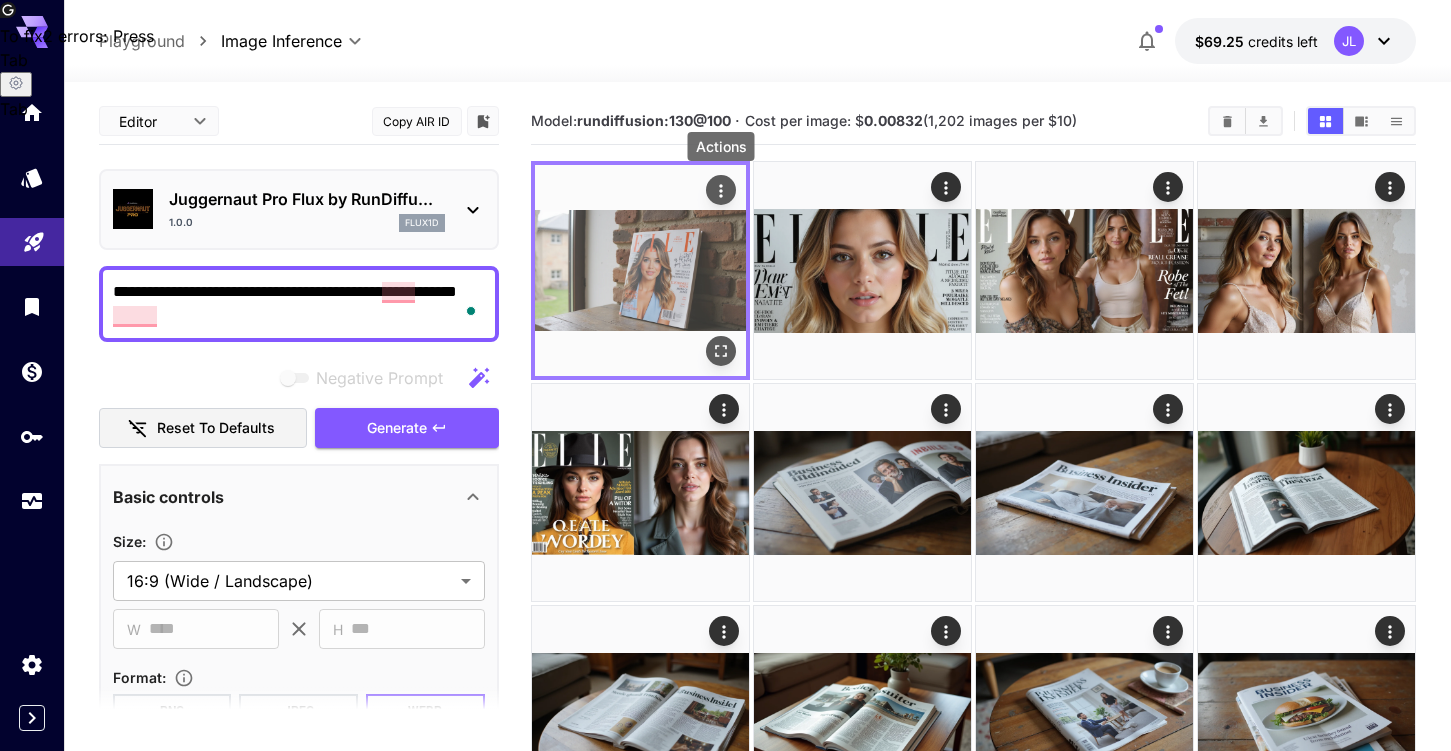 click 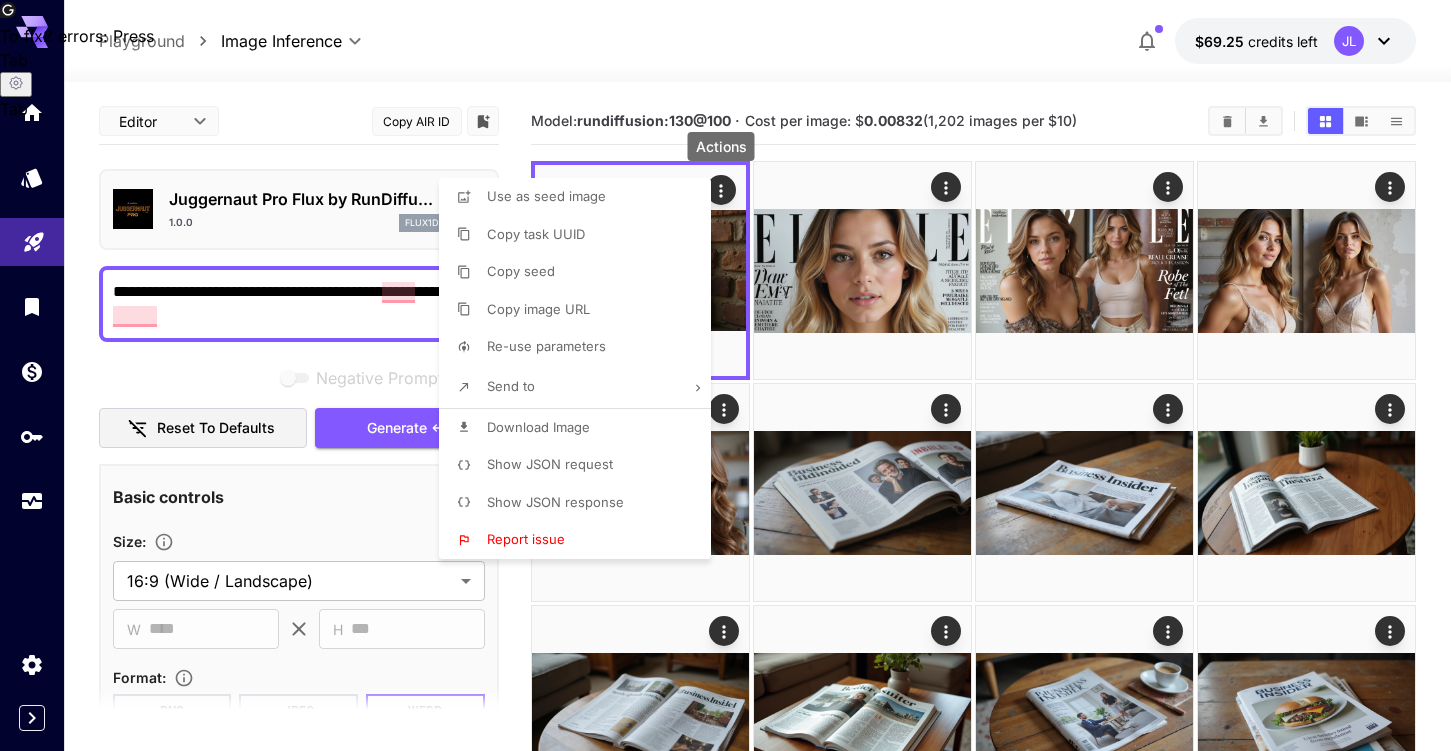 click on "Download Image" at bounding box center (538, 427) 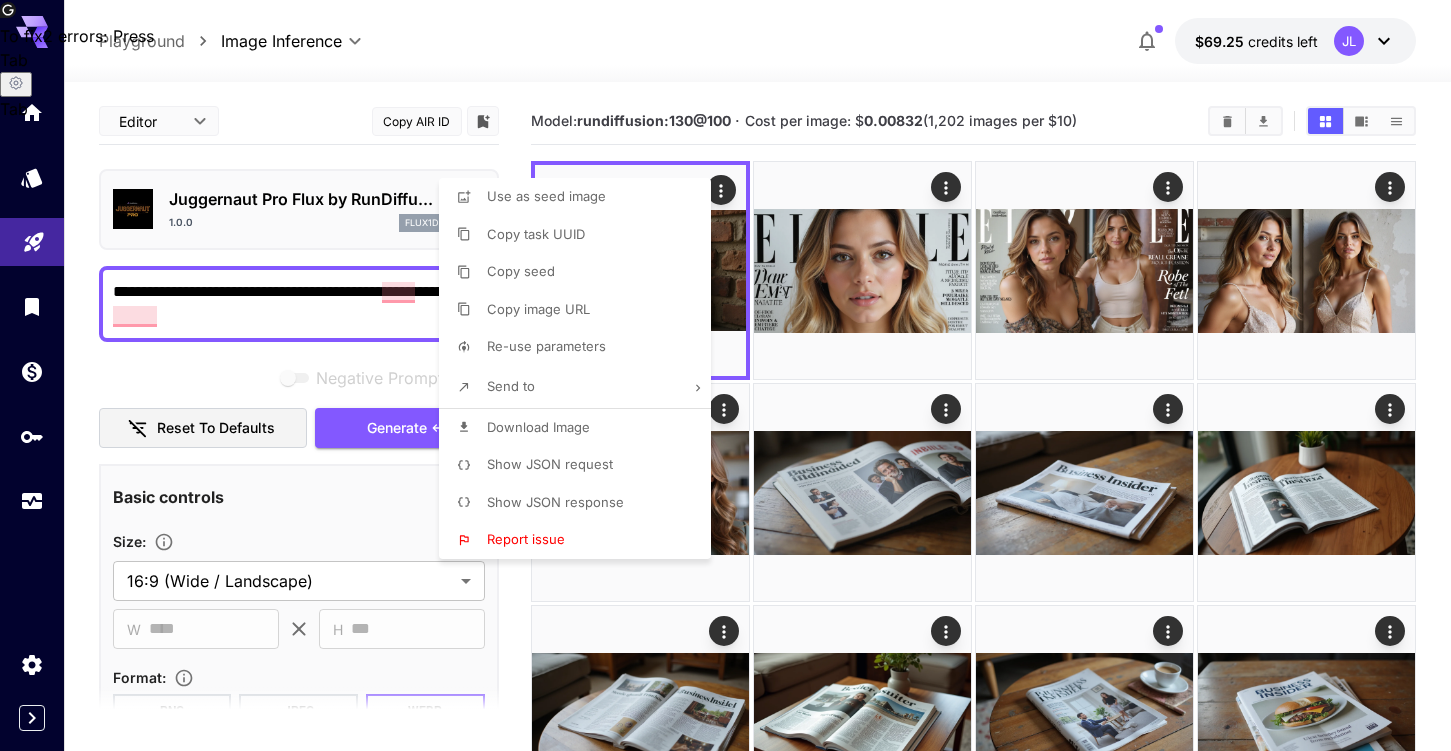 click on "To fix 2 errors : Press Tab Tab" 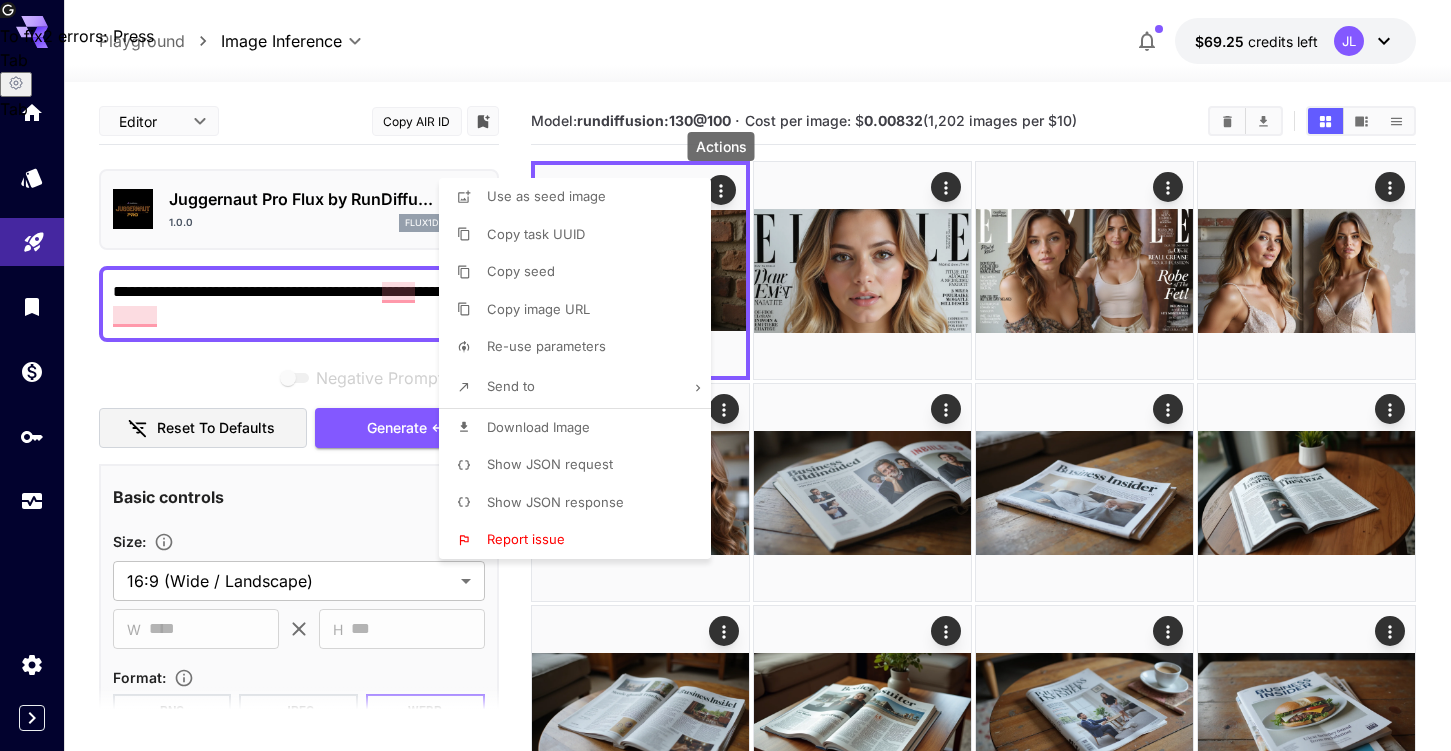 click at bounding box center (725, 375) 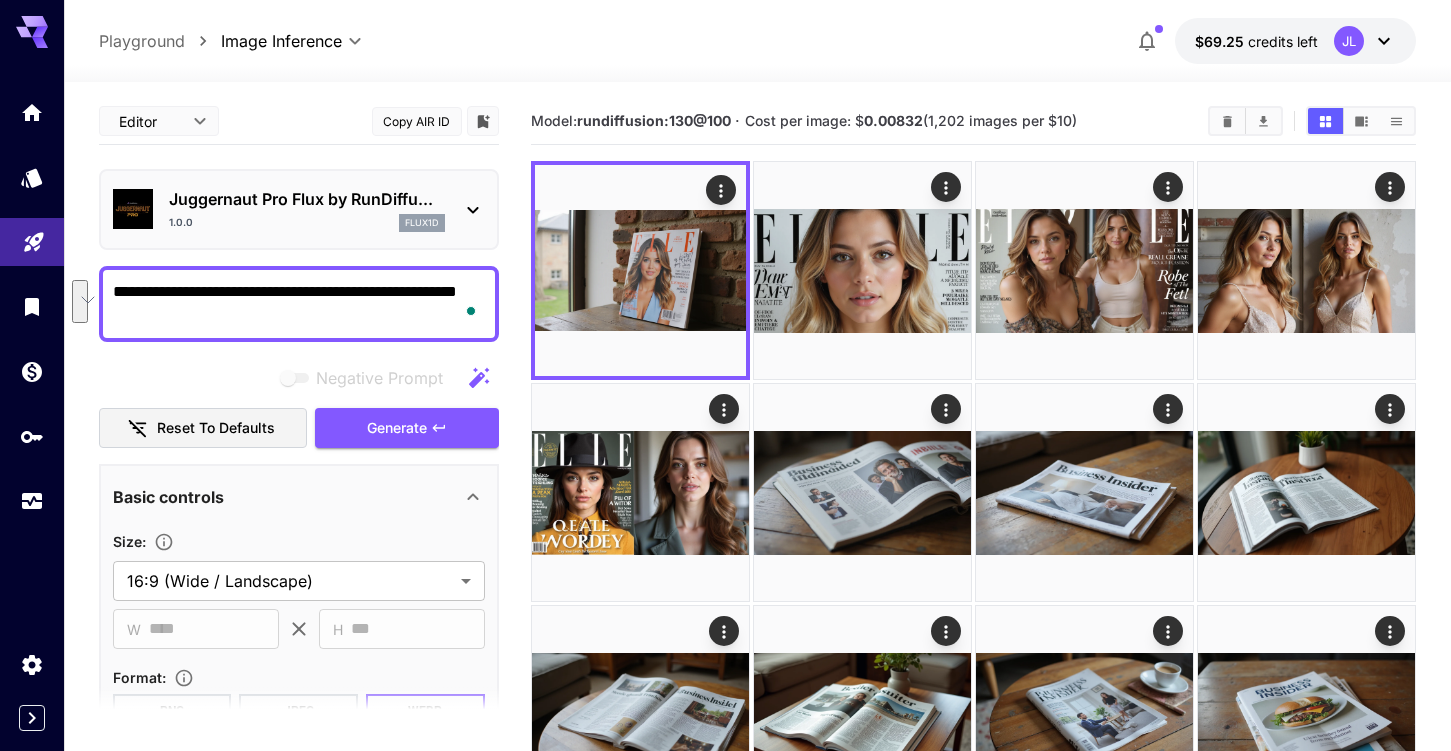 drag, startPoint x: 215, startPoint y: 288, endPoint x: 219, endPoint y: 313, distance: 25.317978 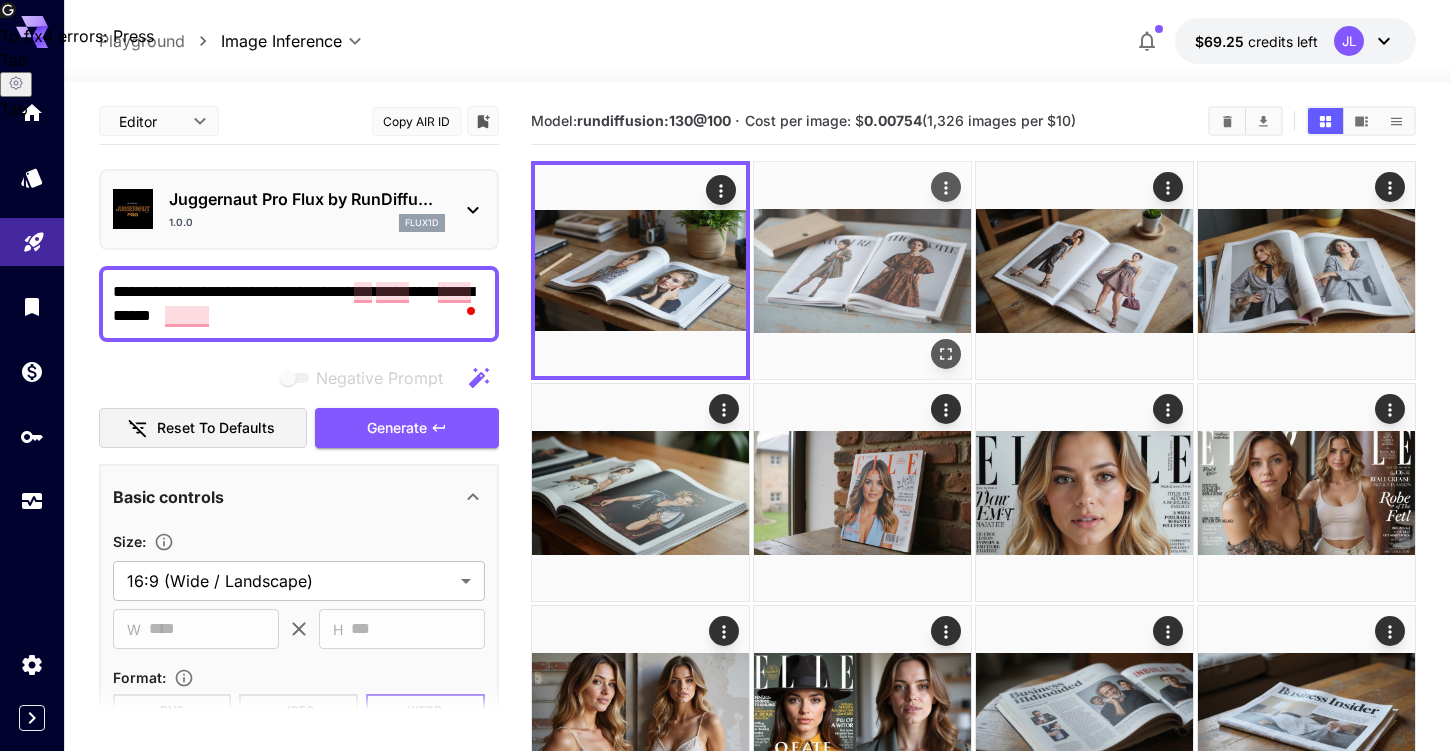 type on "**********" 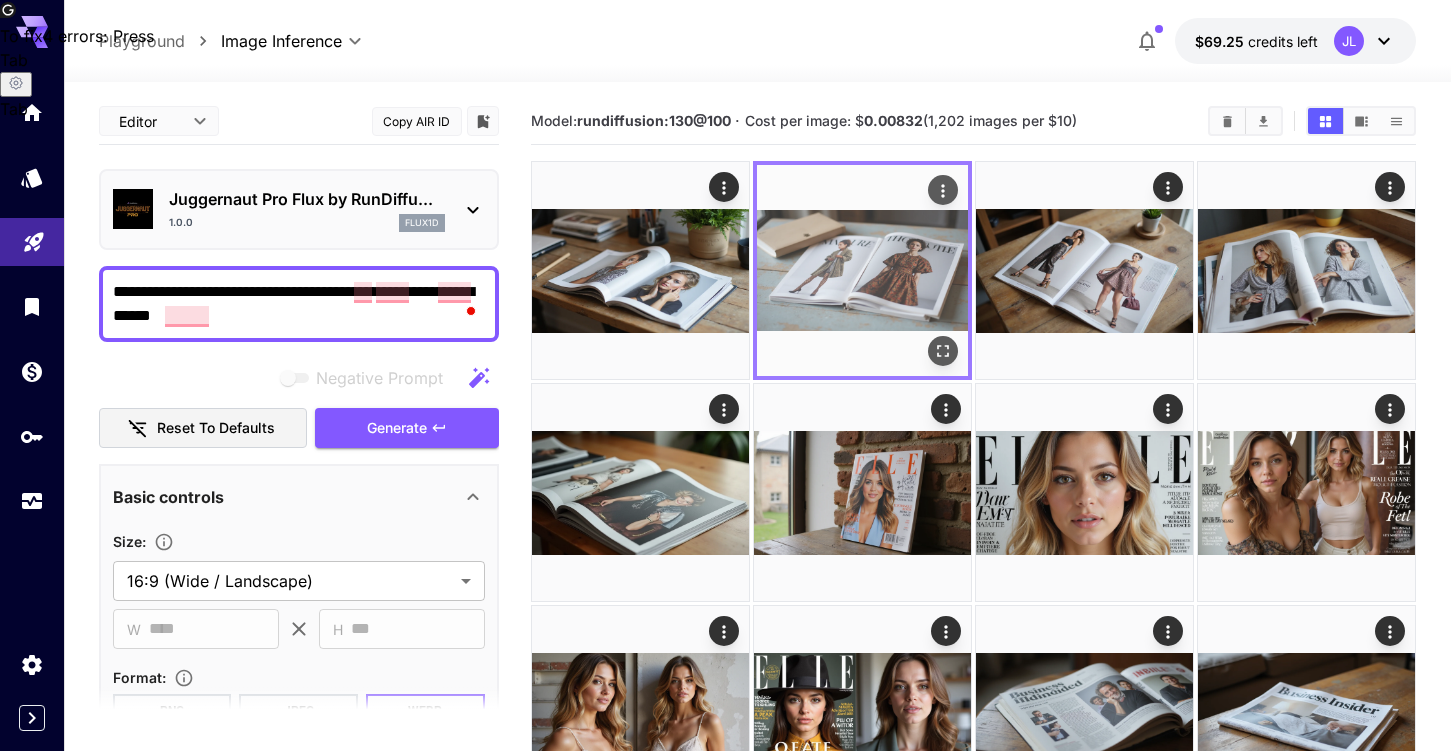 click at bounding box center [862, 270] 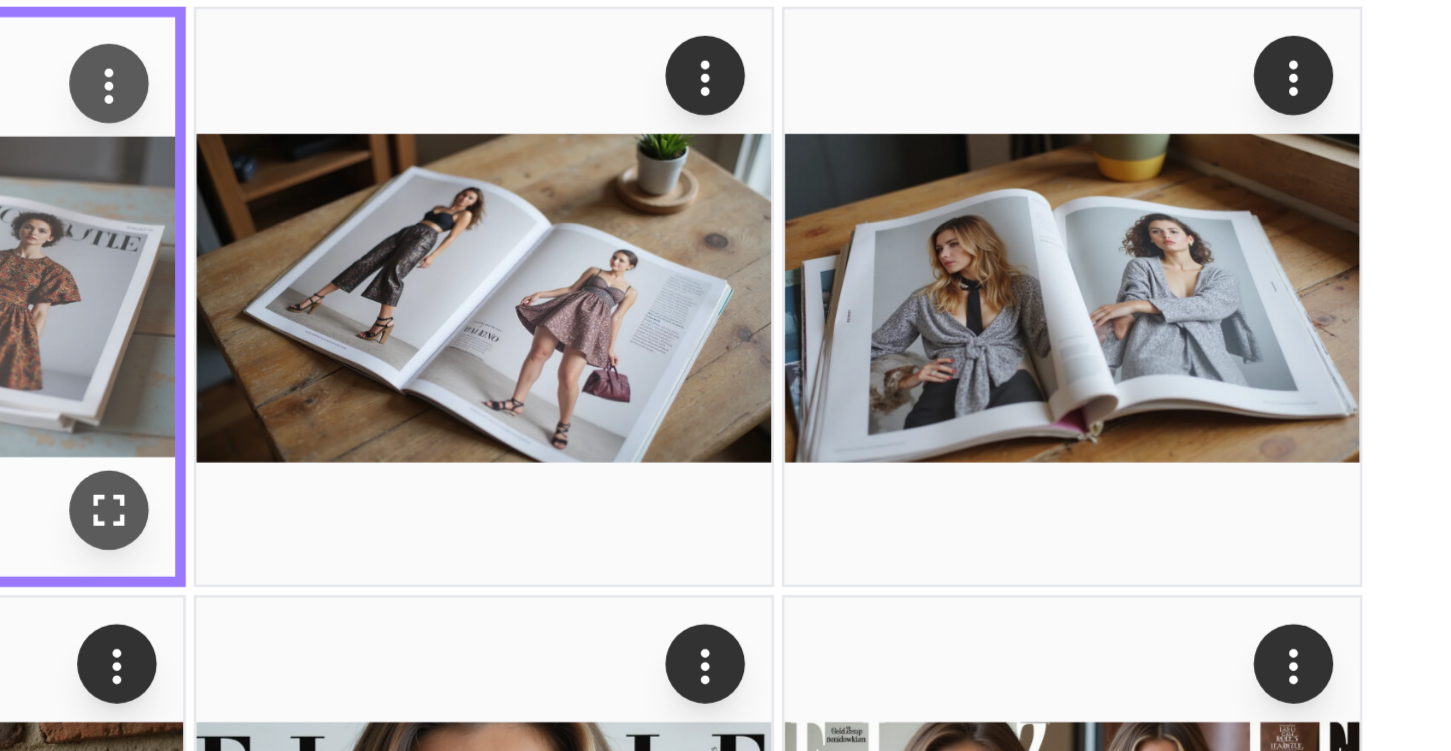 scroll, scrollTop: 0, scrollLeft: 0, axis: both 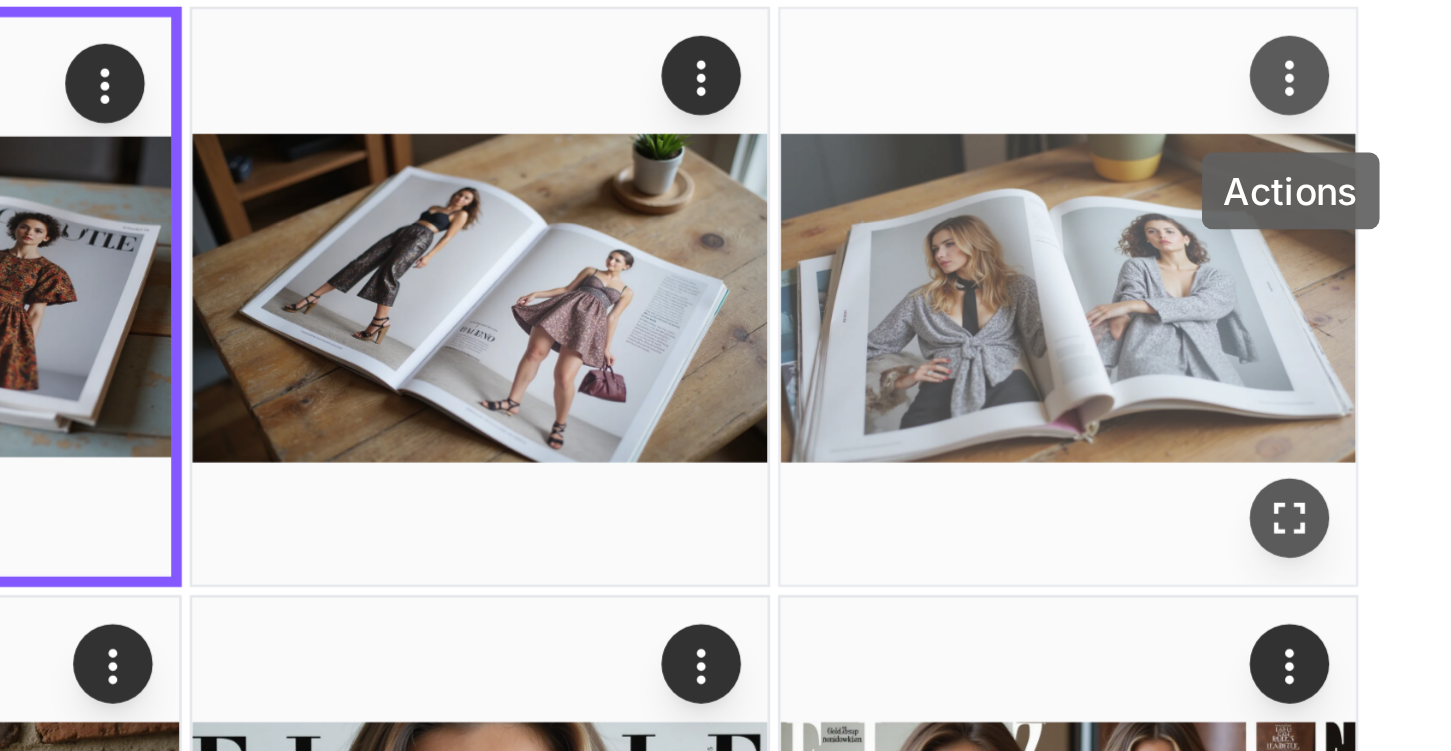 click 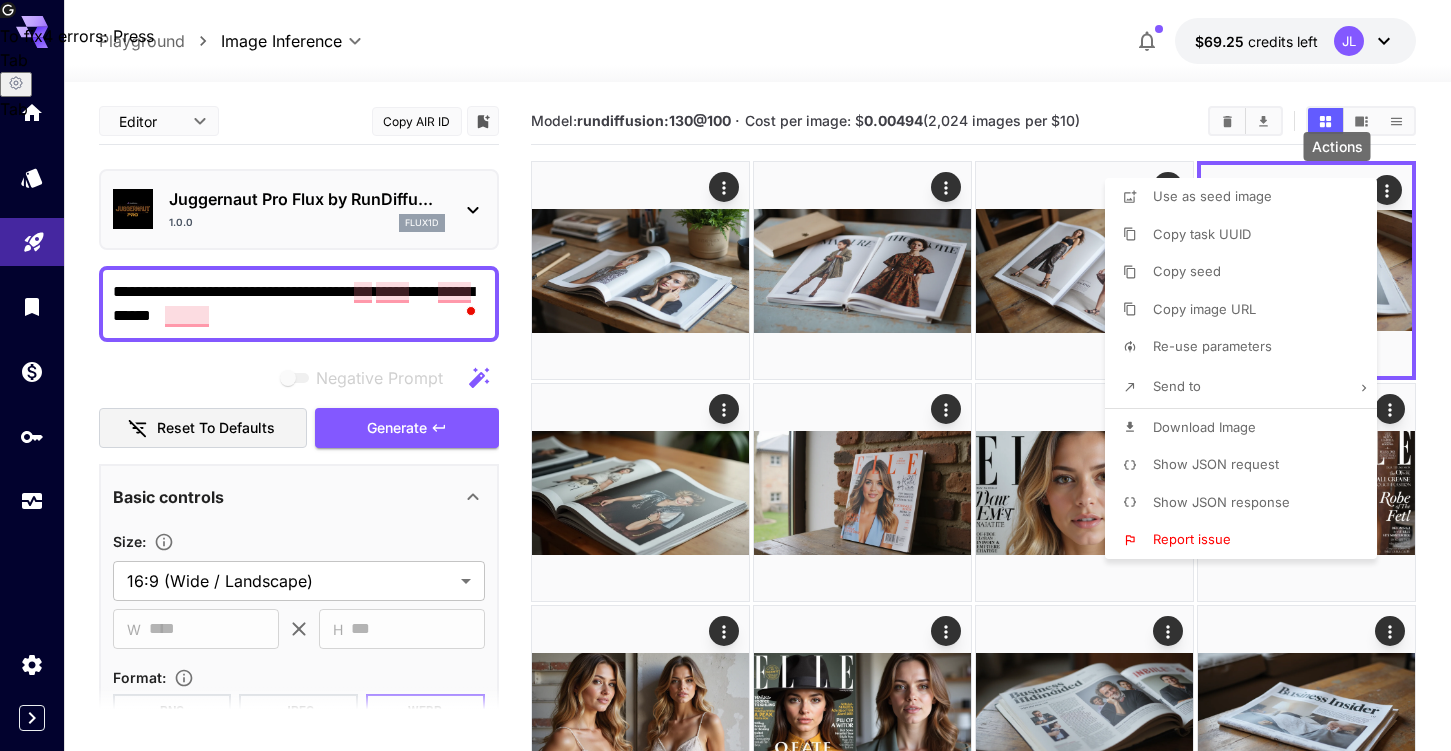 click on "Download Image" at bounding box center [1204, 427] 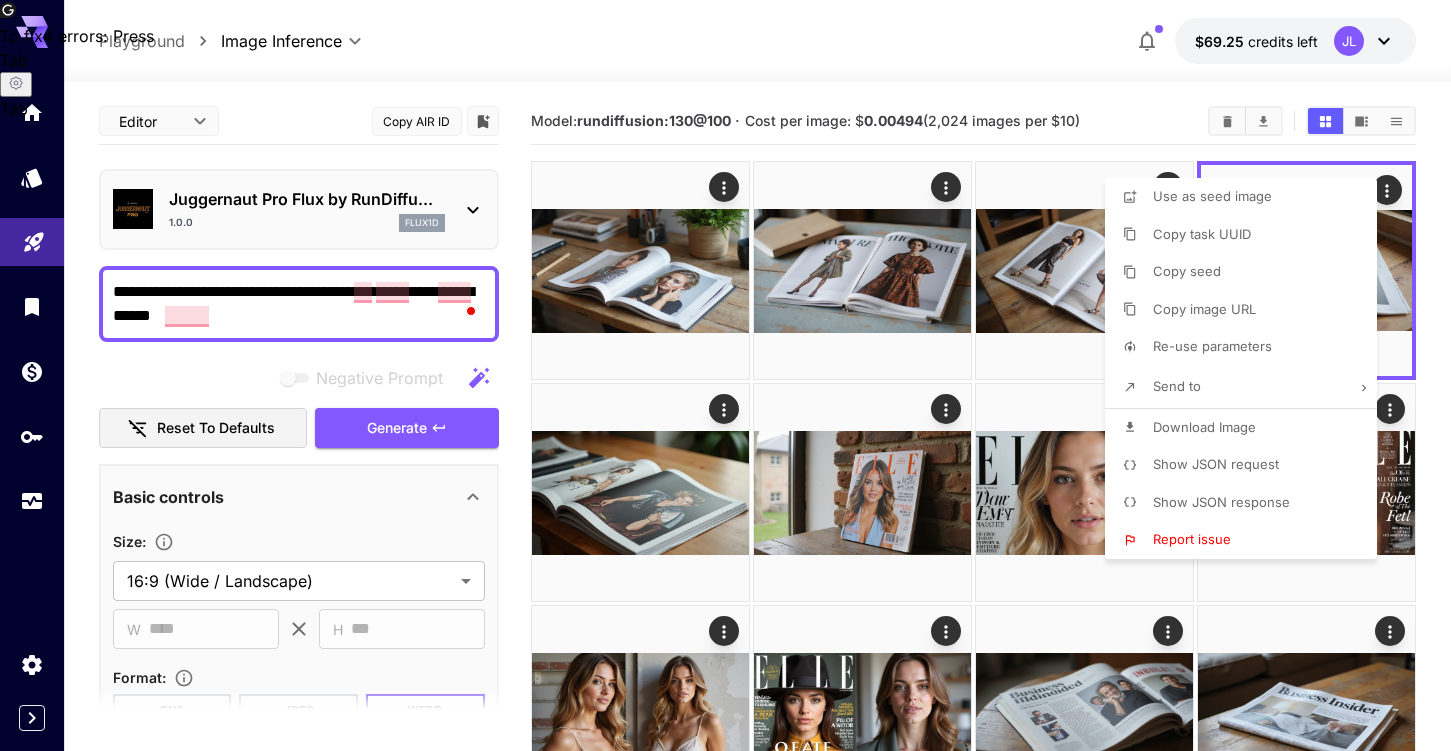 click at bounding box center [725, 375] 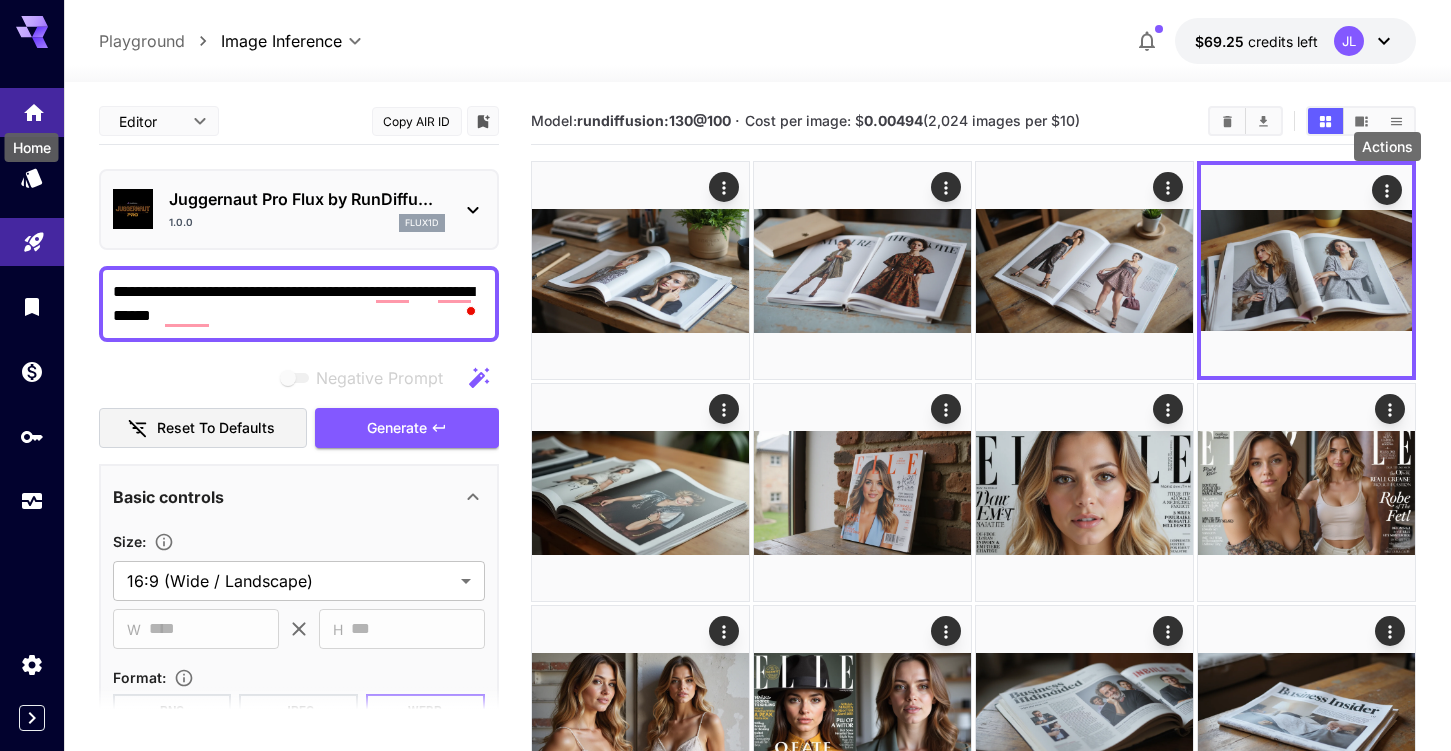 click 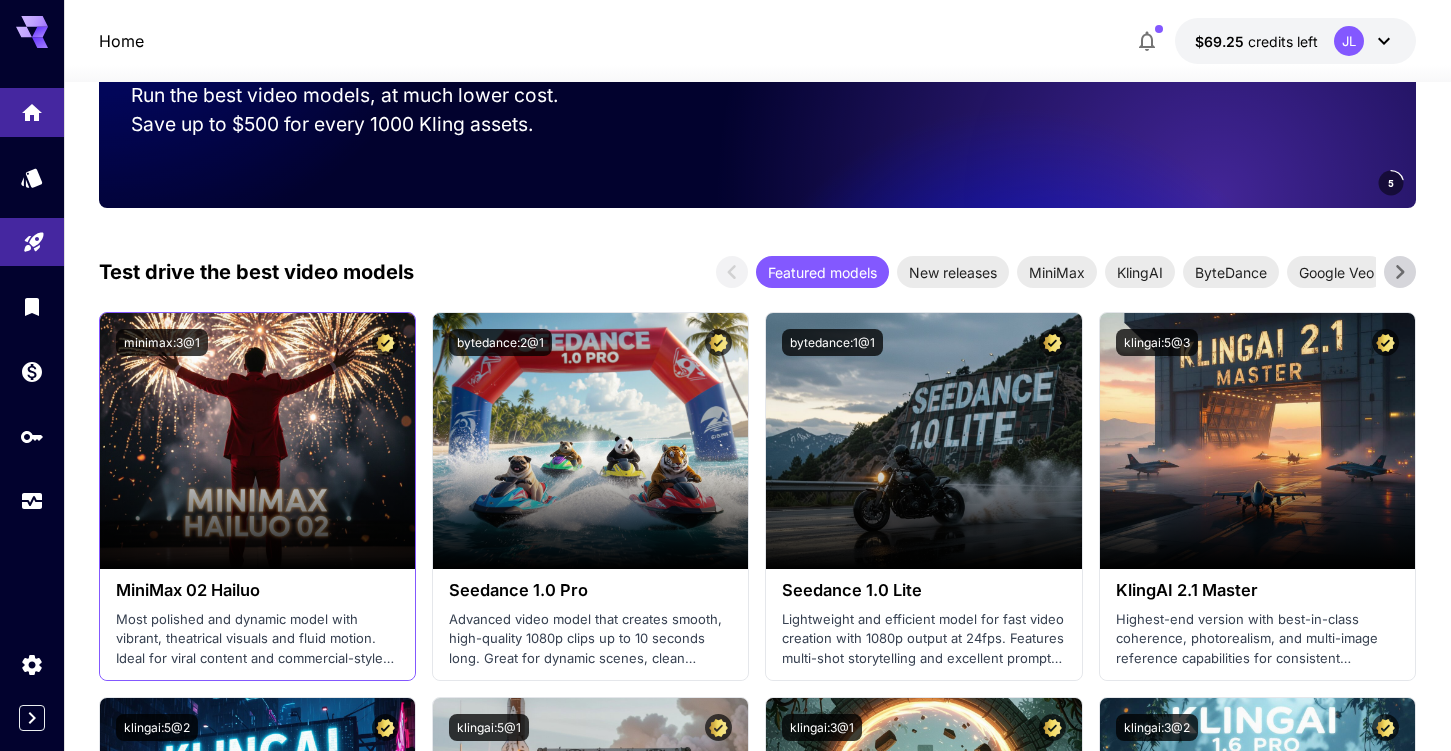 scroll, scrollTop: 441, scrollLeft: 0, axis: vertical 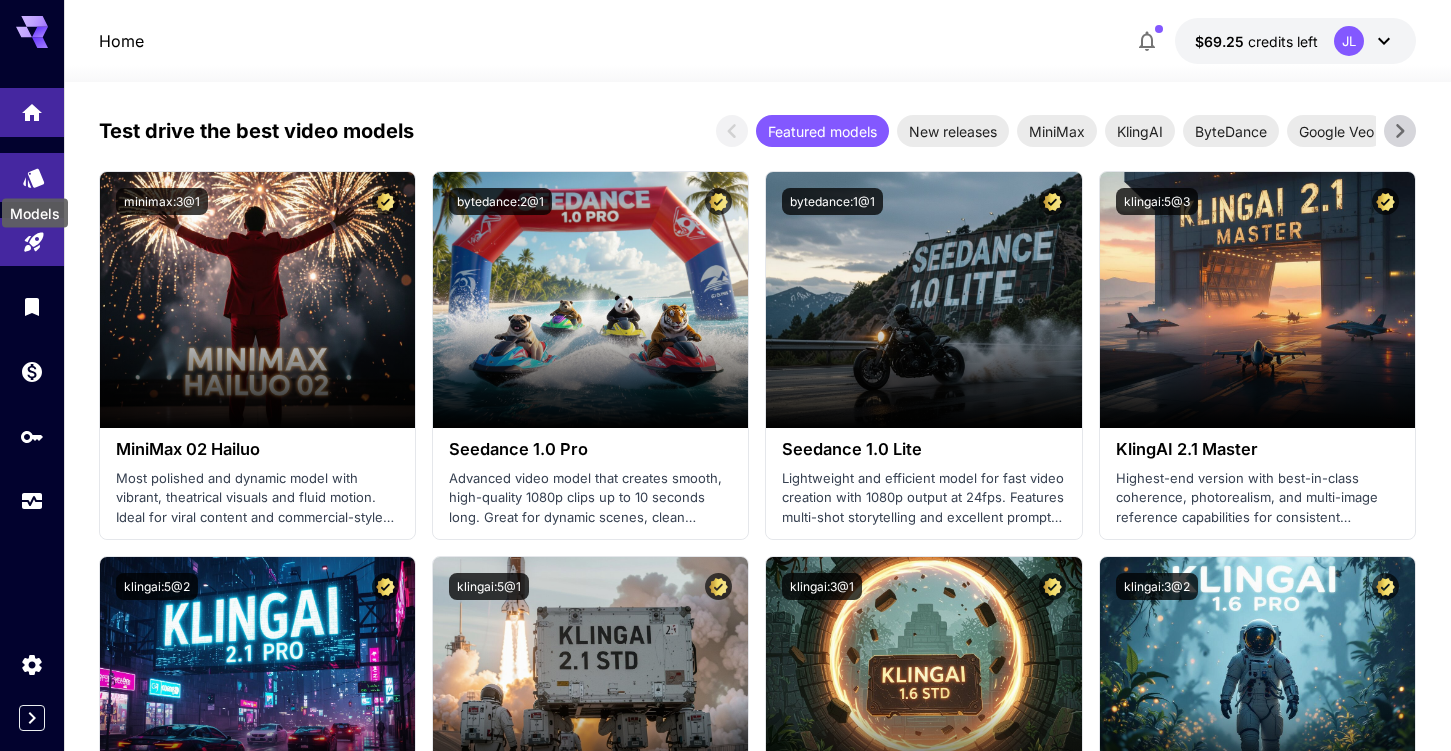 click 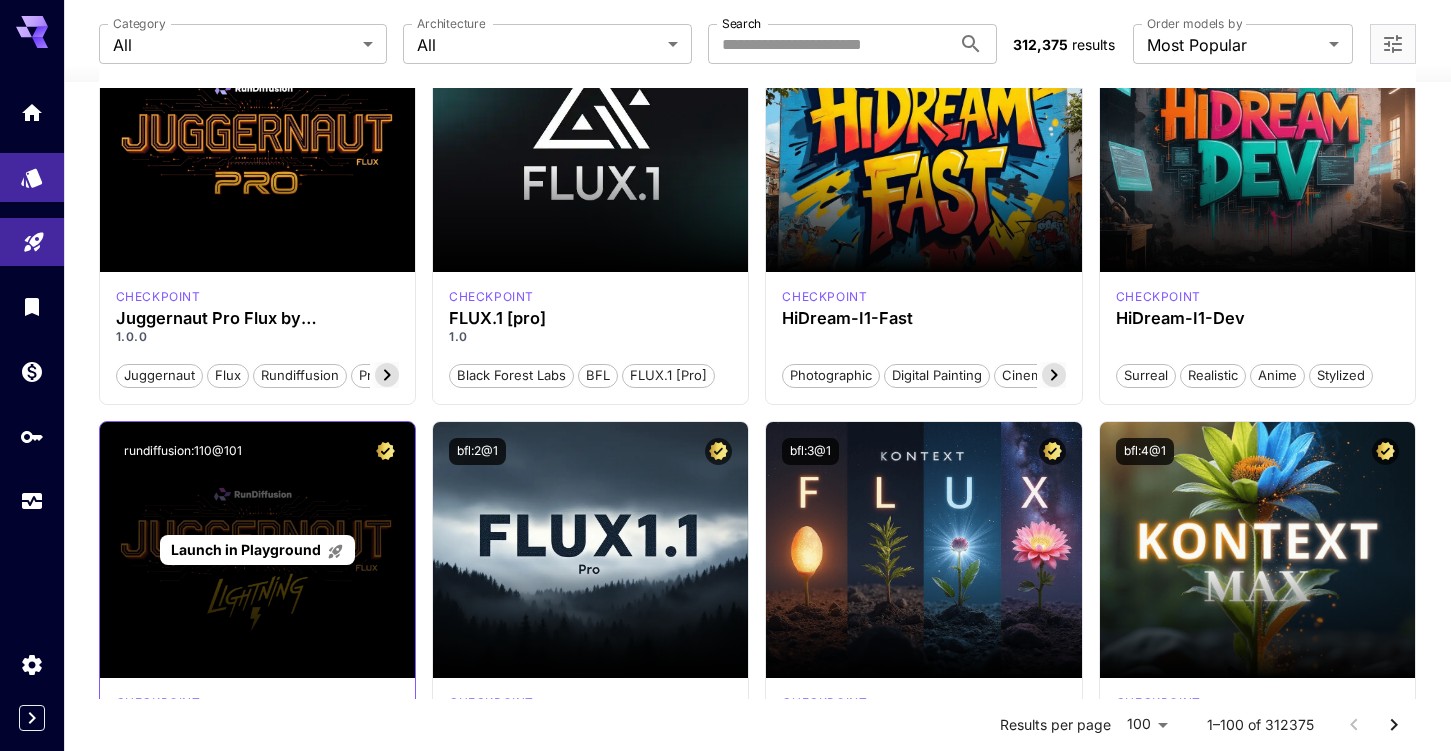 scroll, scrollTop: 177, scrollLeft: 0, axis: vertical 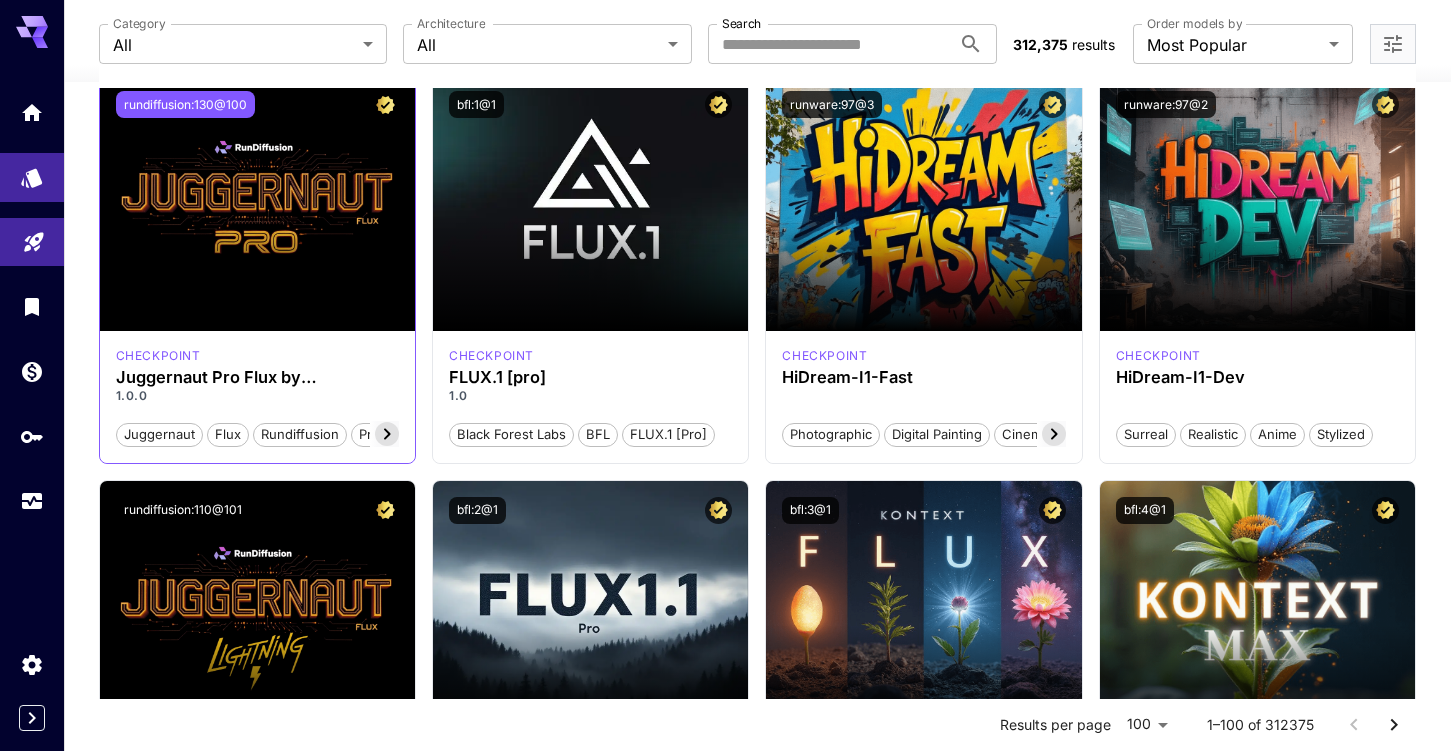 click on "rundiffusion:130@100" at bounding box center [185, 104] 